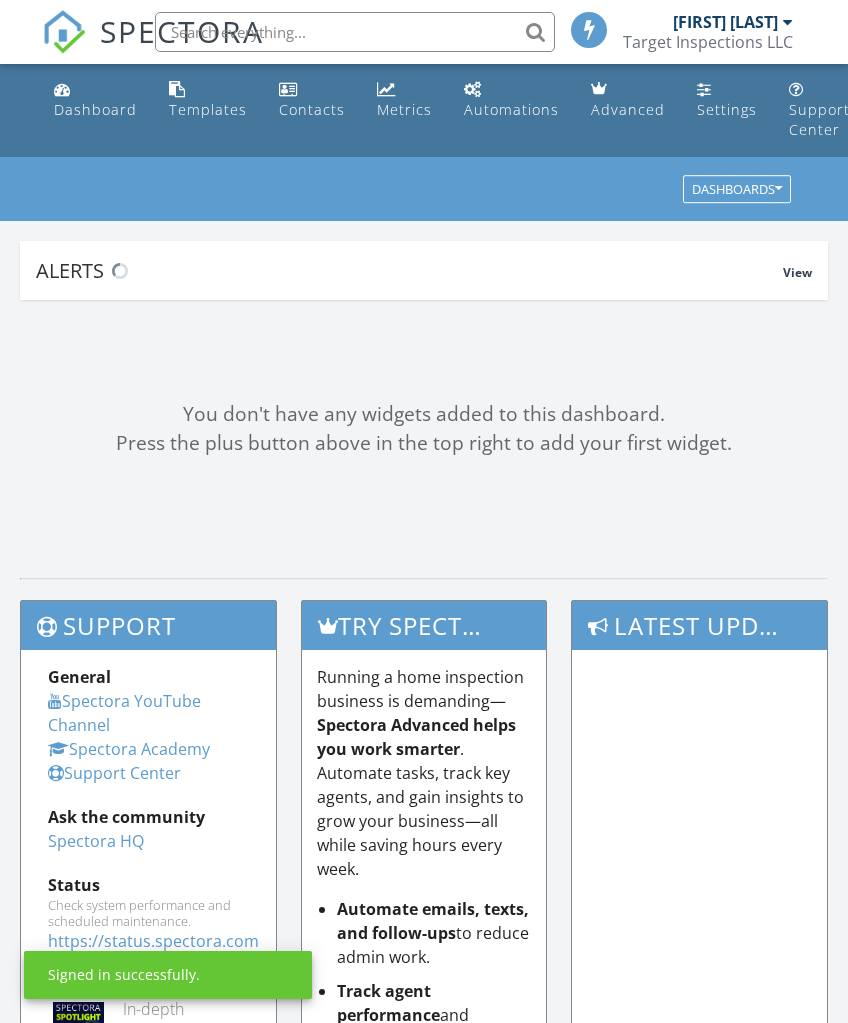 scroll, scrollTop: 0, scrollLeft: 0, axis: both 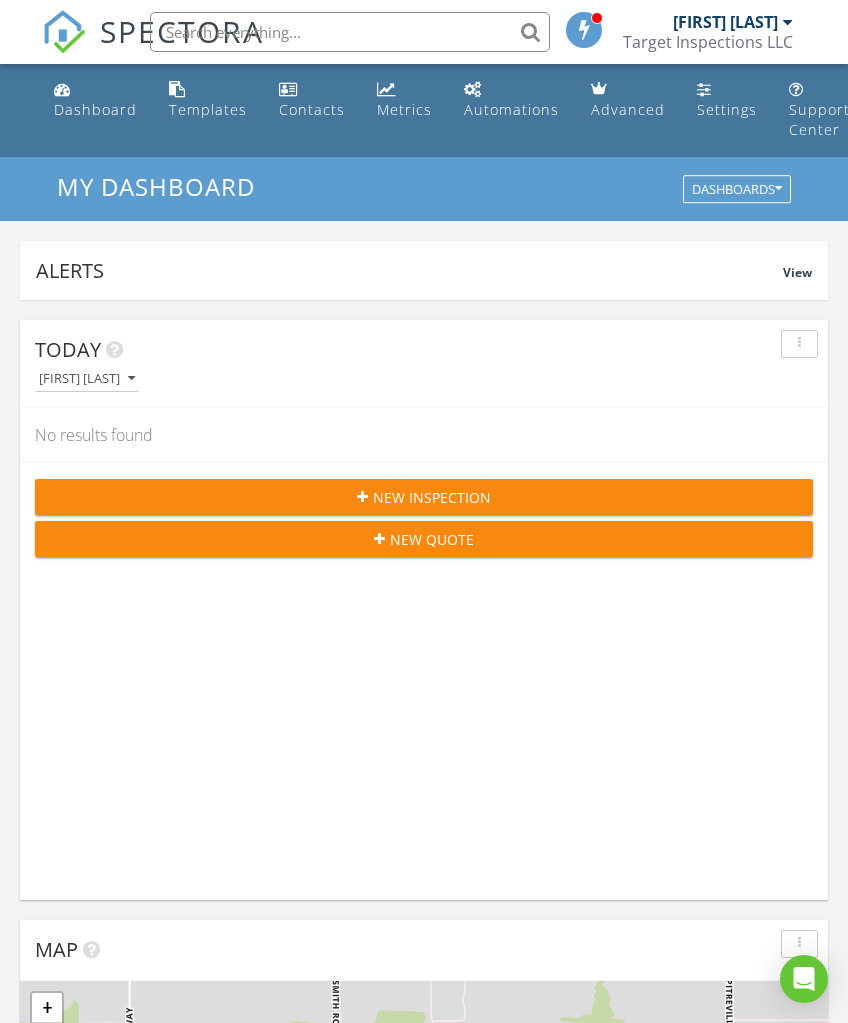 click on "New Inspection" at bounding box center (424, 497) 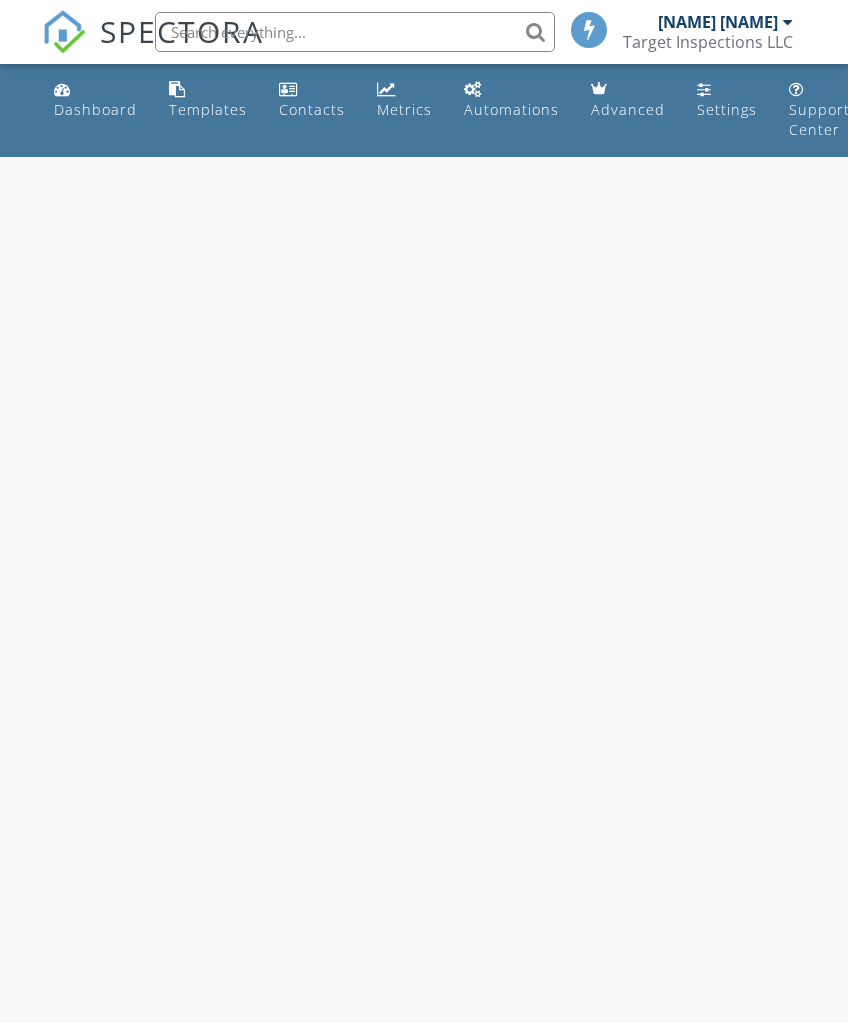 scroll, scrollTop: 0, scrollLeft: 0, axis: both 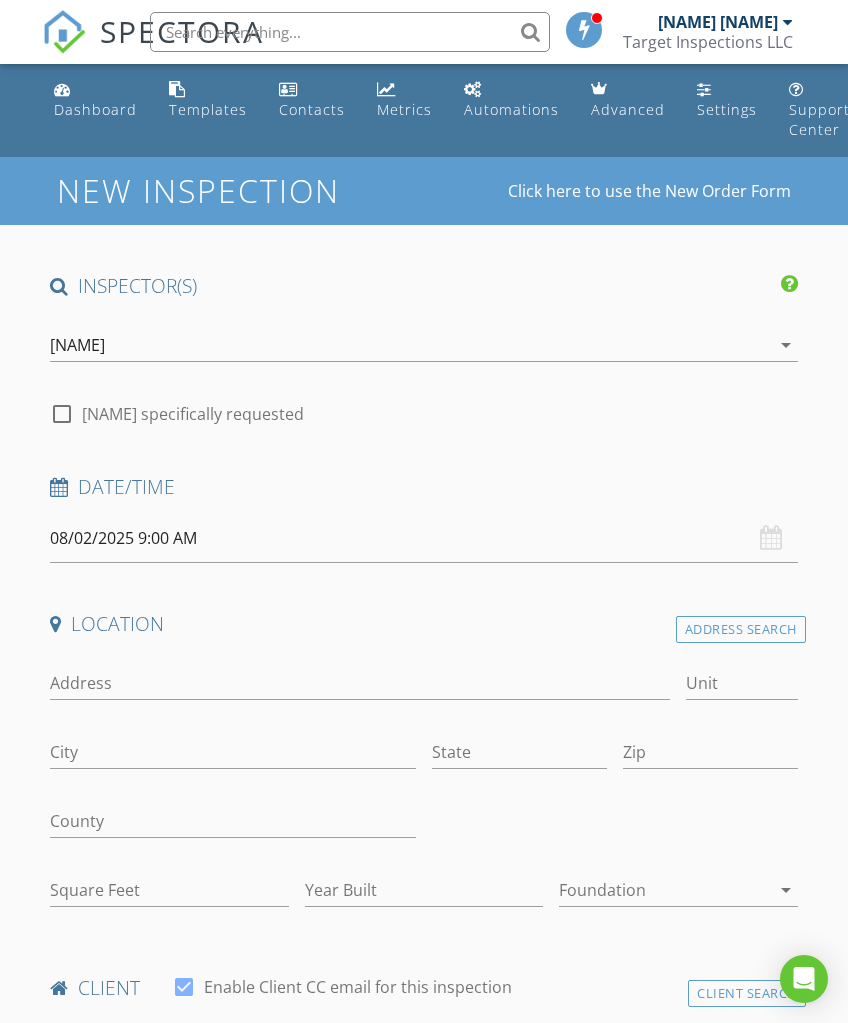 click on "08/02/2025 9:00 AM" at bounding box center (423, 538) 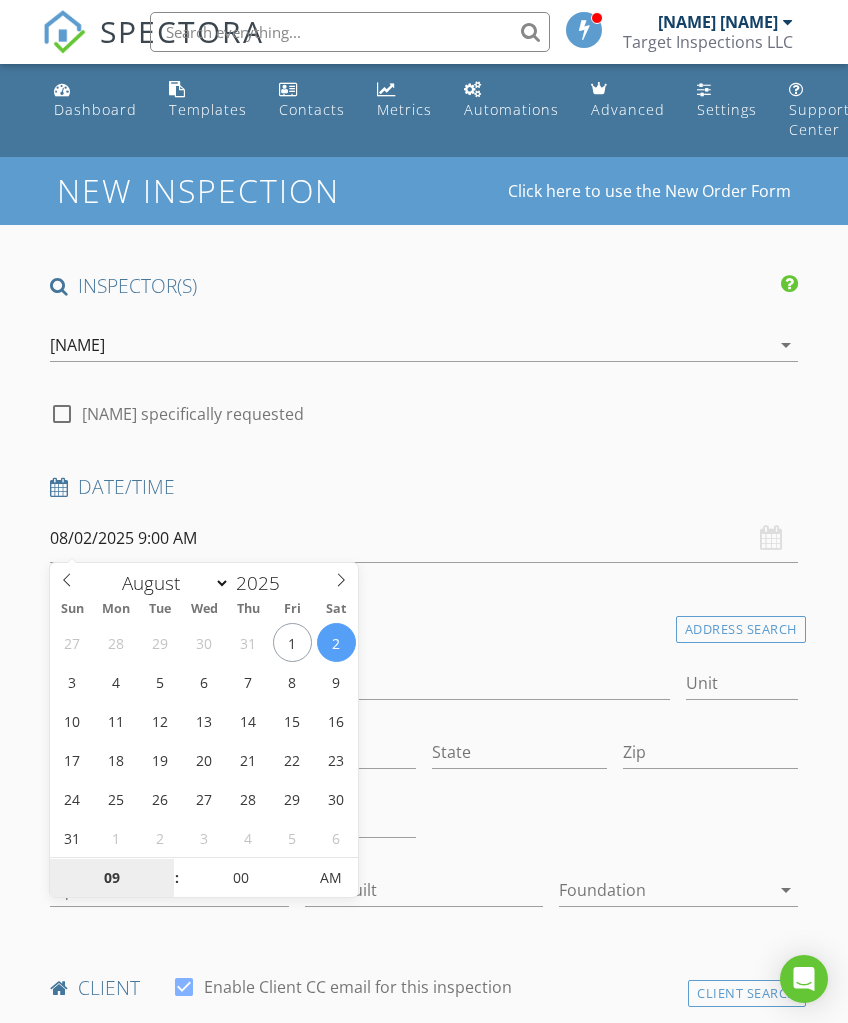 type on "08/05/2025 9:00 AM" 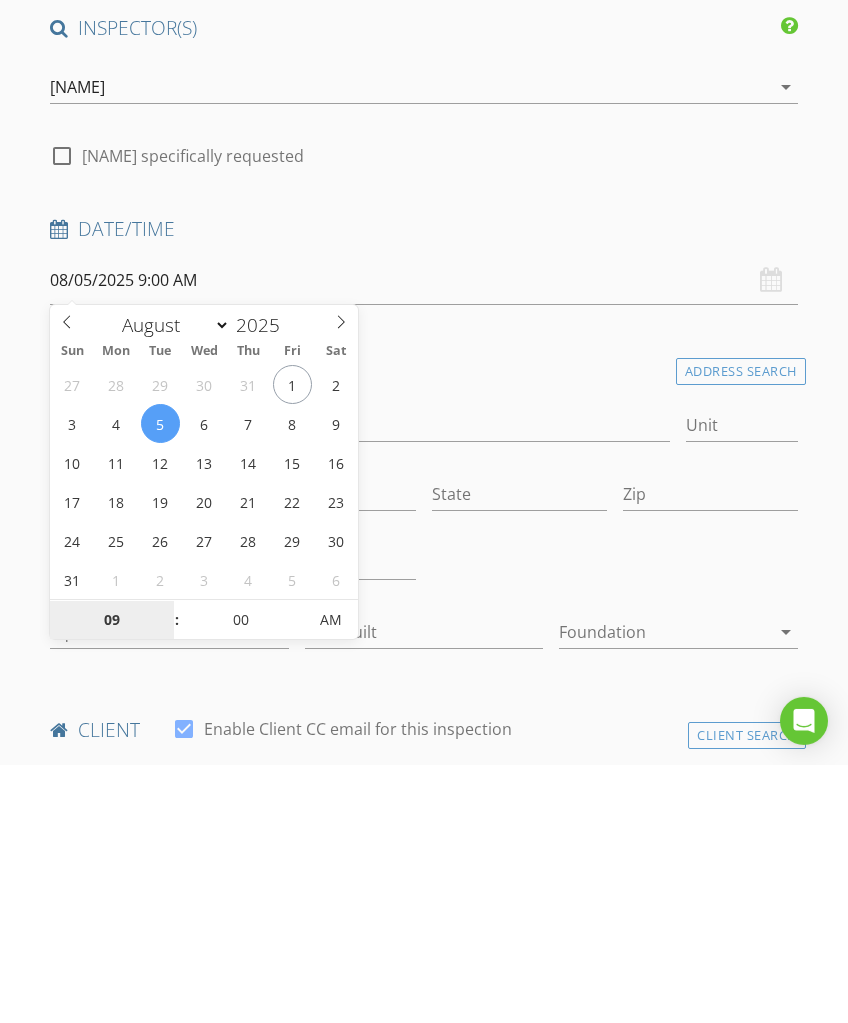 click on "09" at bounding box center (111, 879) 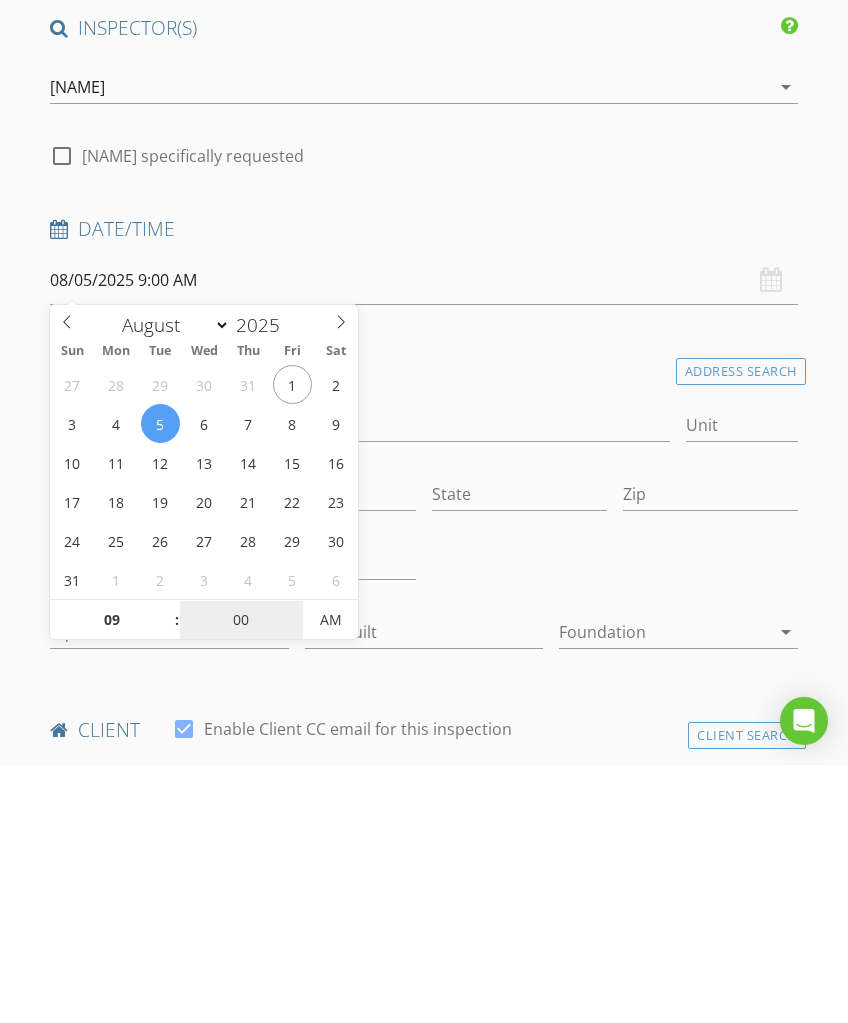 click on "00" at bounding box center [241, 879] 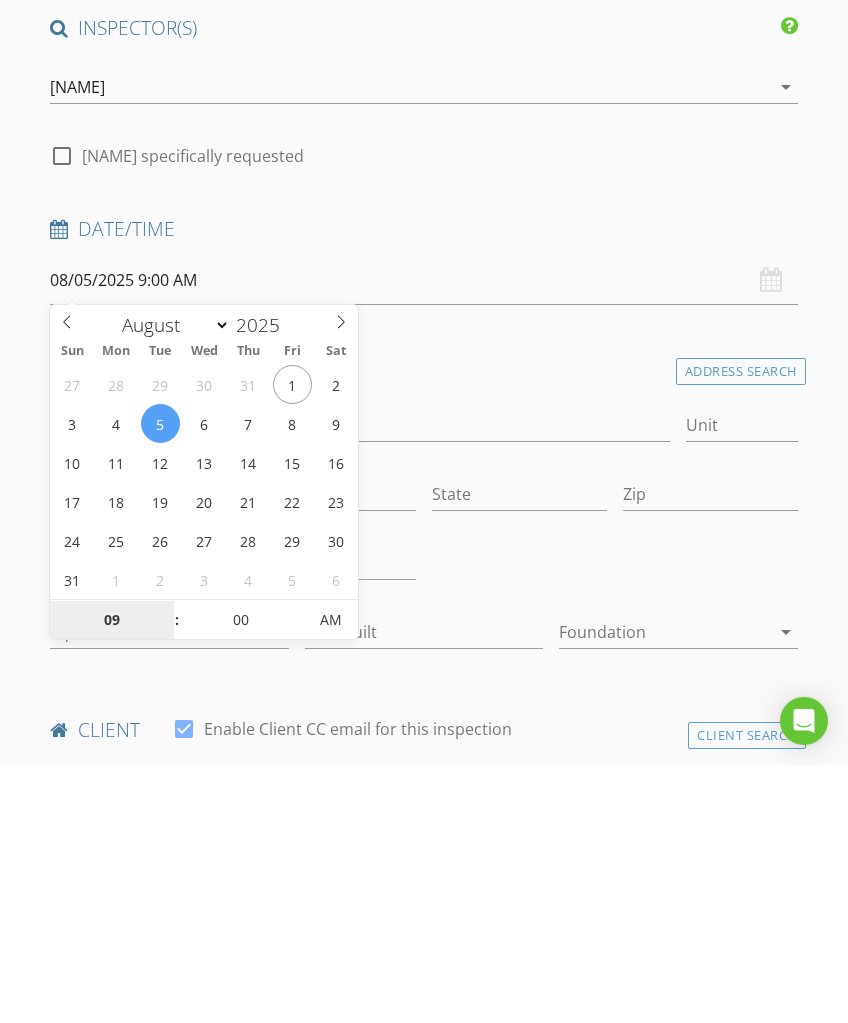 click on "09" at bounding box center [111, 879] 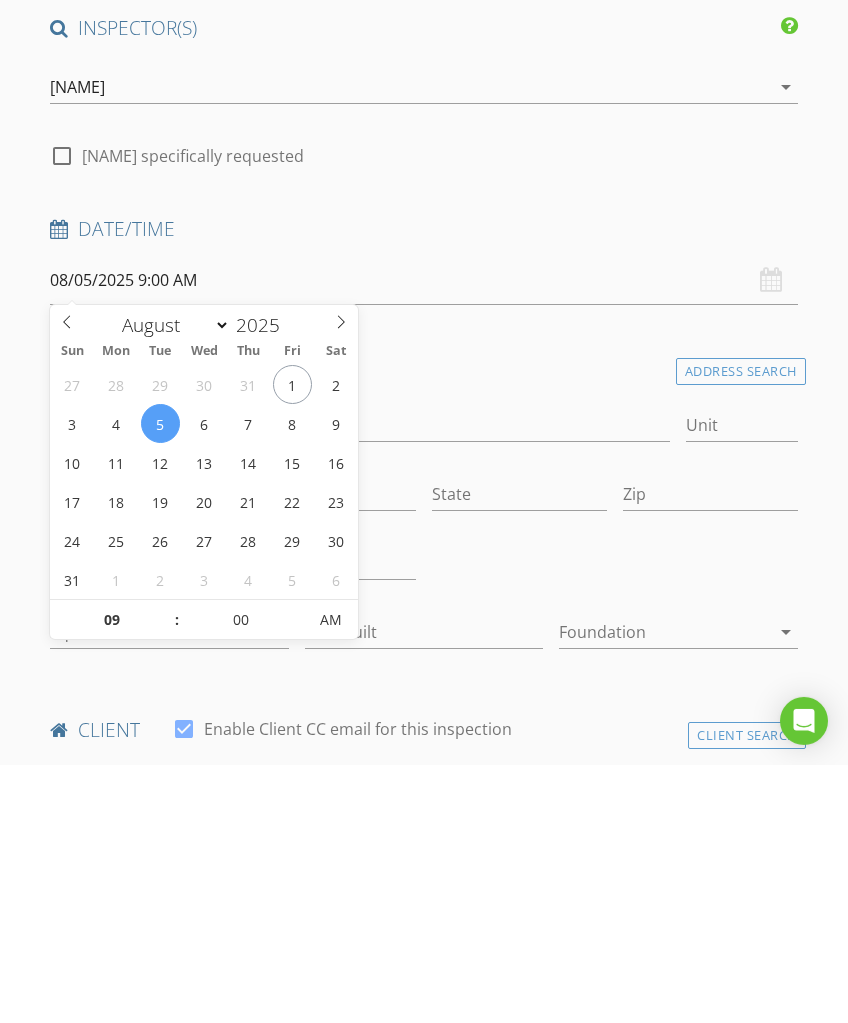 click at bounding box center (167, 868) 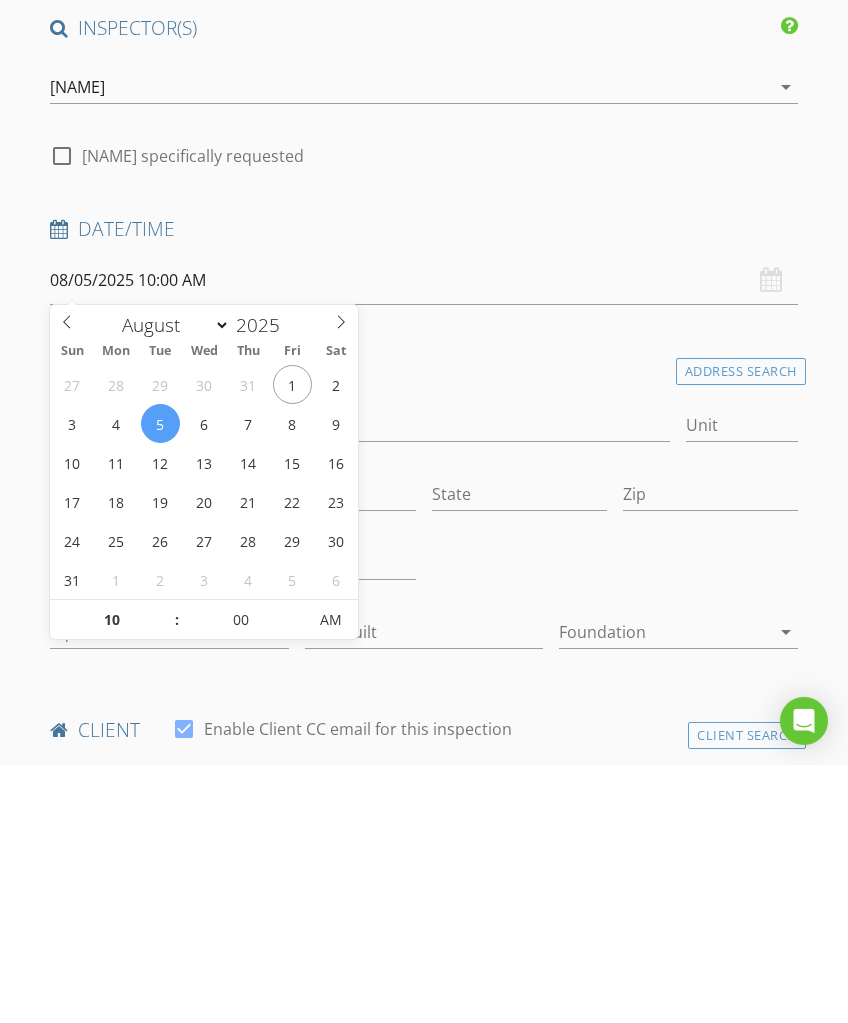 scroll, scrollTop: 258, scrollLeft: 0, axis: vertical 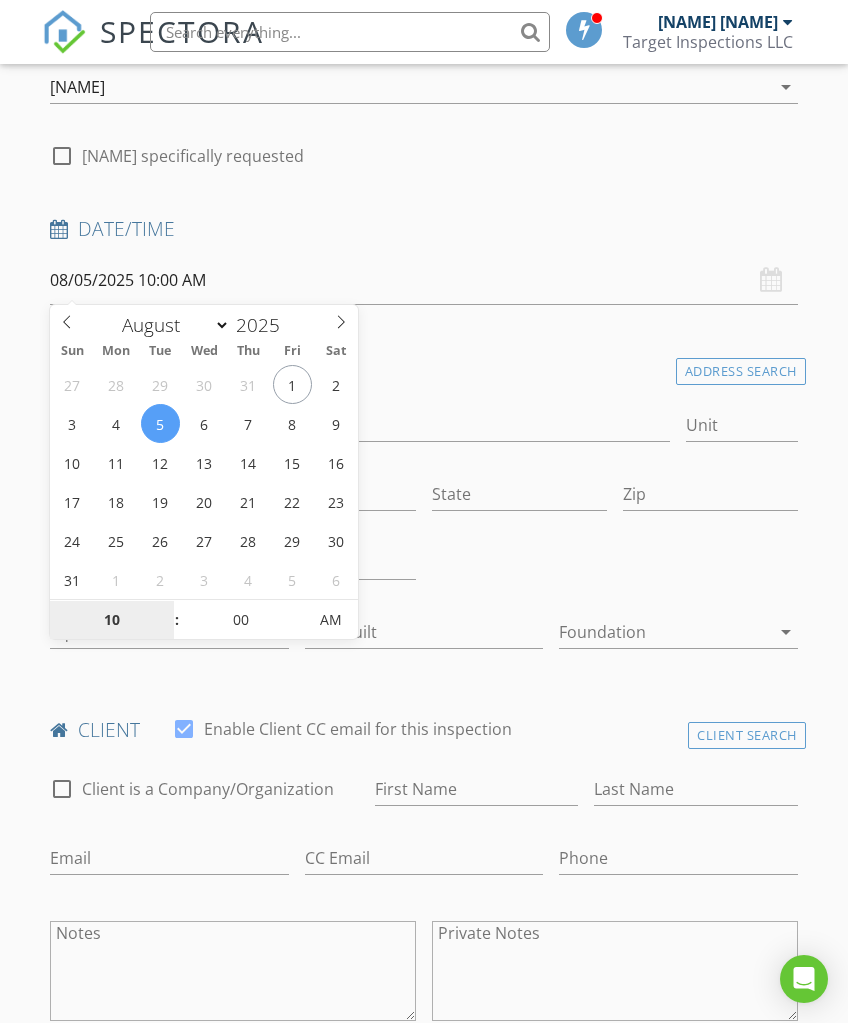 click on "10" at bounding box center [111, 621] 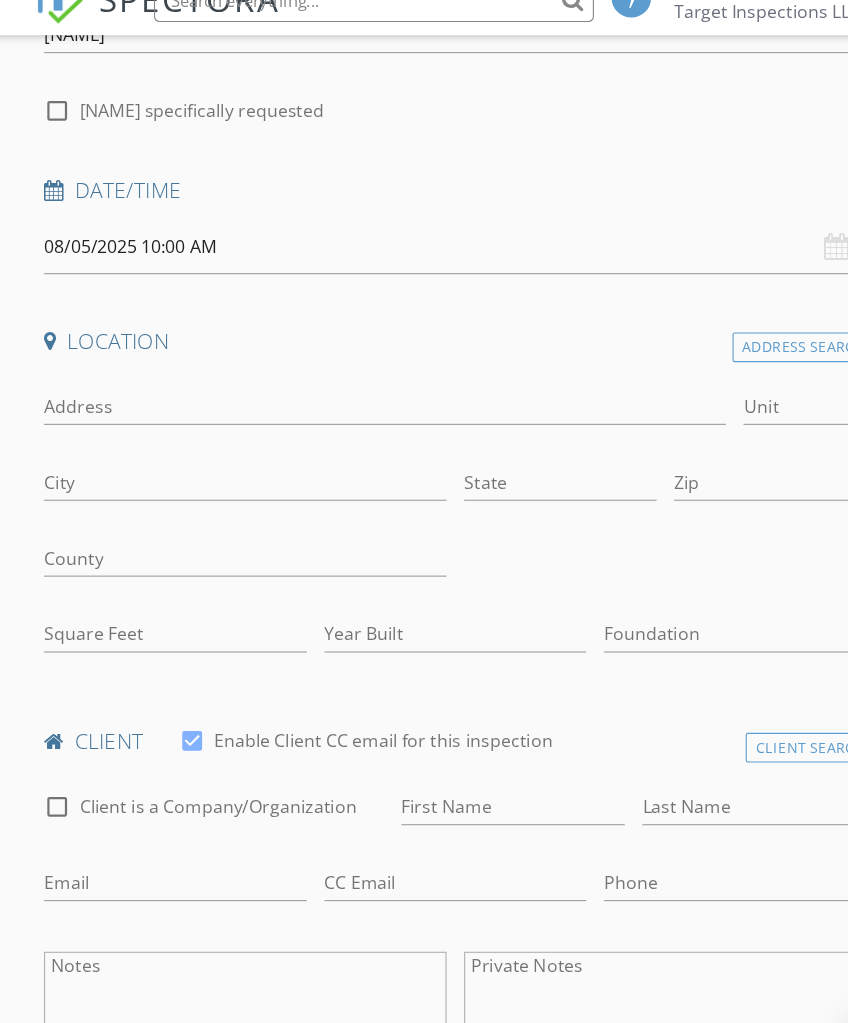 scroll, scrollTop: 281, scrollLeft: 0, axis: vertical 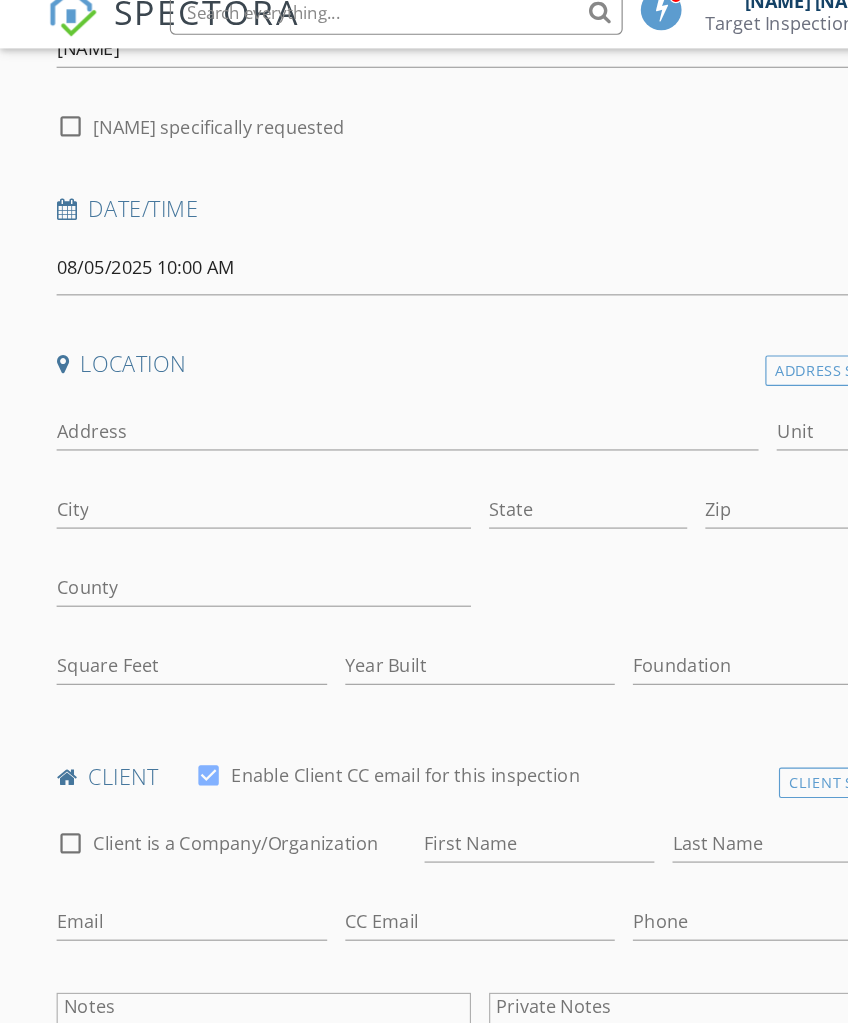 click on "08/05/2025 10:00 AM" at bounding box center [423, 257] 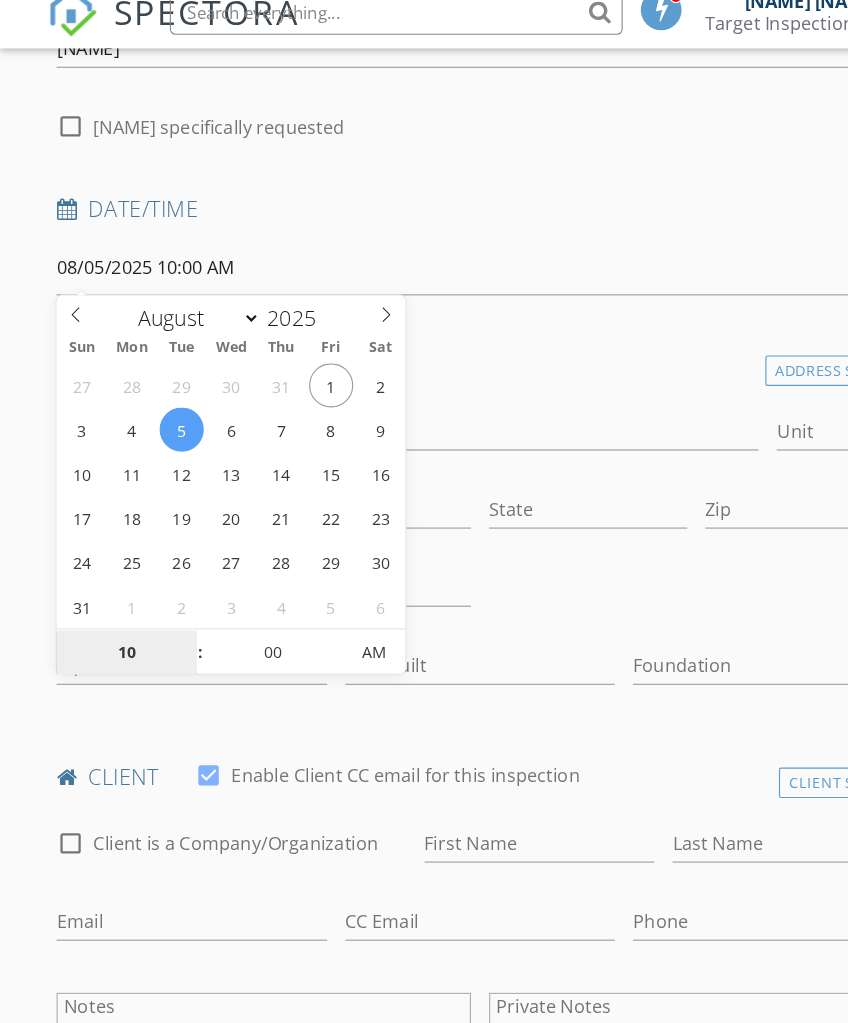 click on "10" at bounding box center [111, 598] 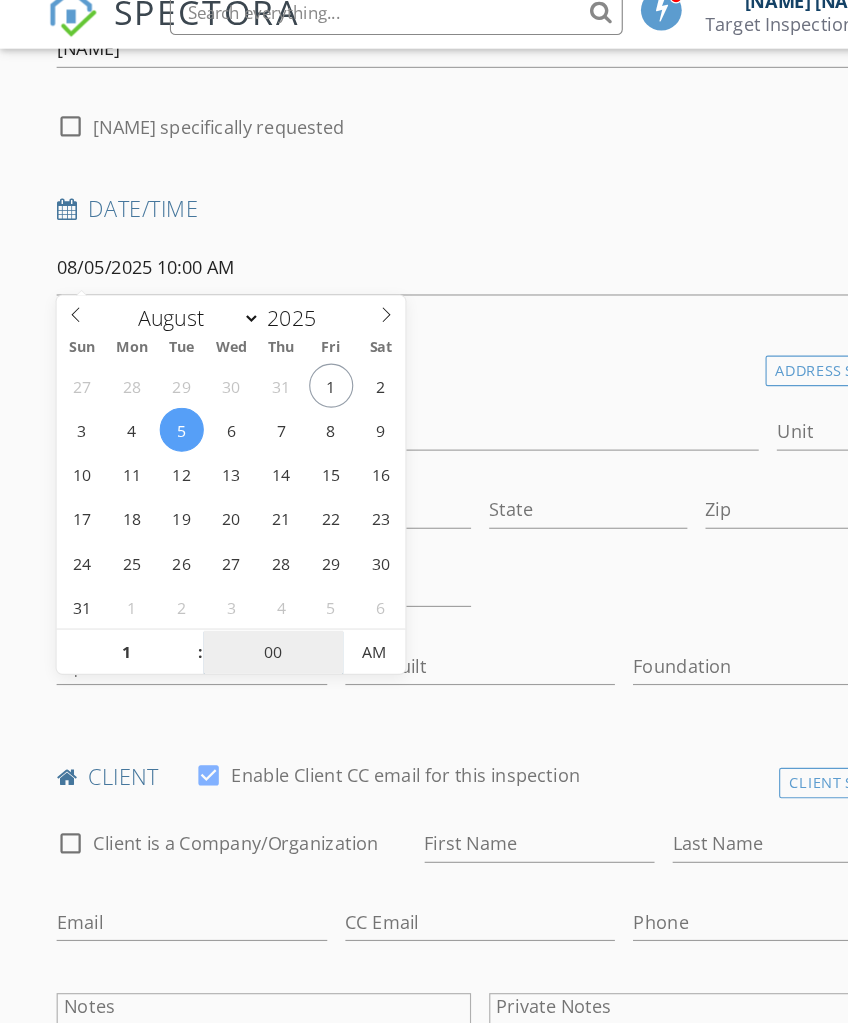 click on "00" at bounding box center [241, 598] 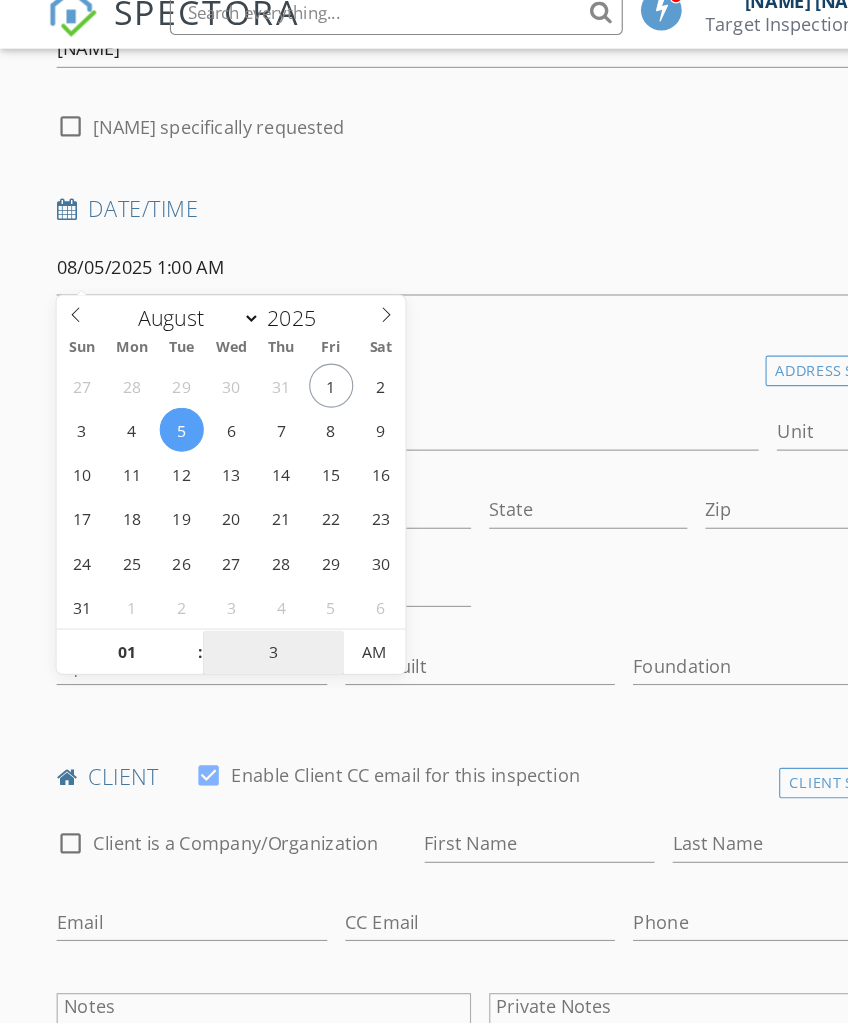 type on "30" 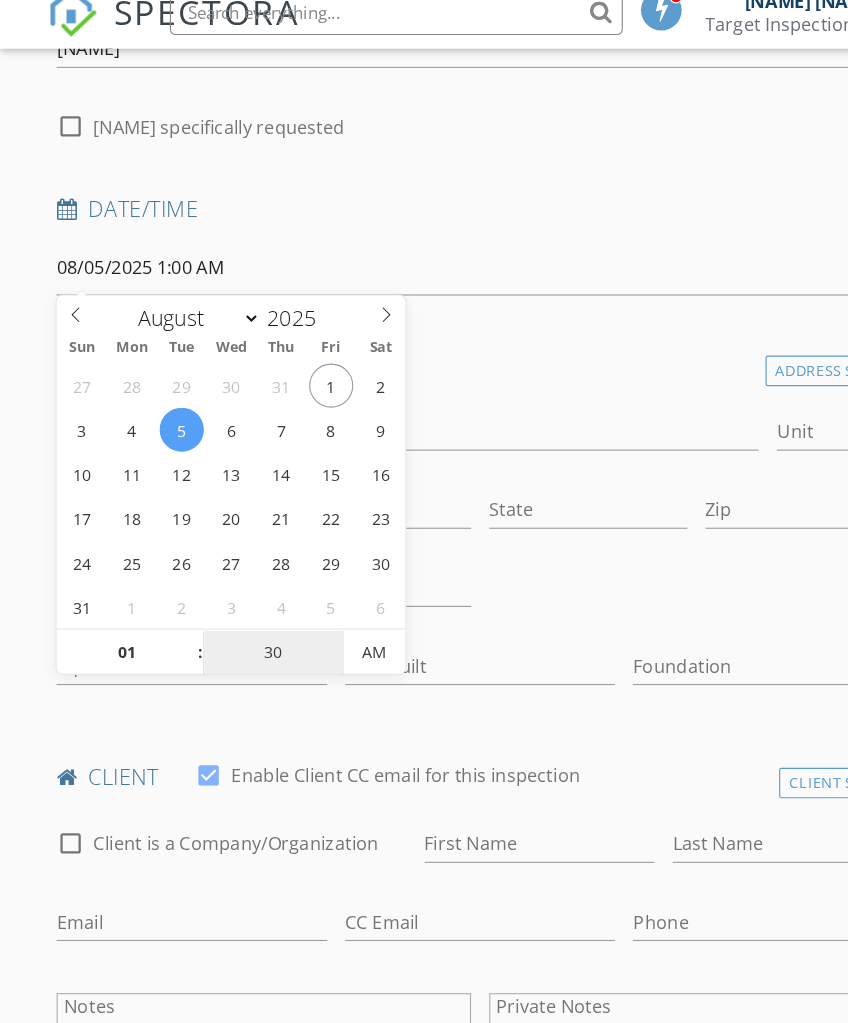 type on "08/05/2025 1:30 PM" 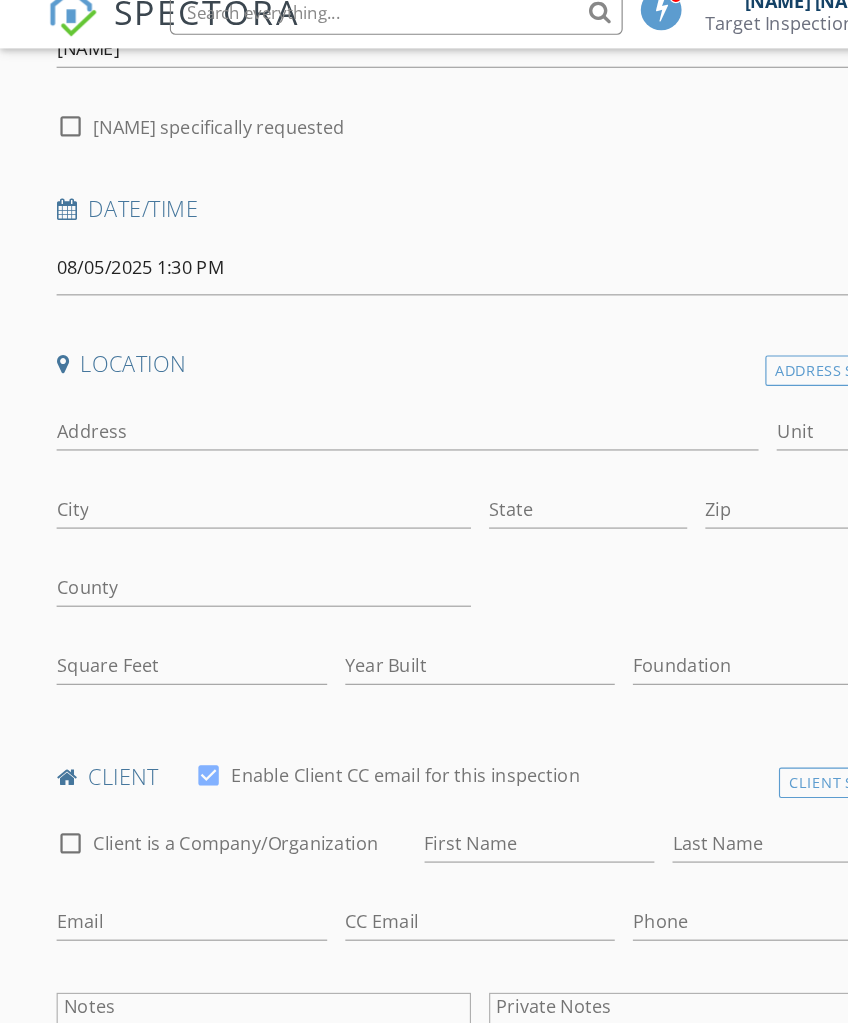 click on "INSPECTOR(S)
check_box   Dustin Landry   PRIMARY   Dustin Landry arrow_drop_down   check_box_outline_blank Dustin Landry specifically requested
Date/Time
08/05/2025 1:30 PM
Location
Address Search       Address   Unit   City   State   Zip   County     Square Feet   Year Built   Foundation arrow_drop_down
client
check_box Enable Client CC email for this inspection   Client Search     check_box_outline_blank Client is a Company/Organization     First Name   Last Name   Email   CC Email   Phone           Notes   Private Notes
ADD ADDITIONAL client
SERVICES
check_box_outline_blank   Re-Inspection   check_box_outline_blank   Residential Inspection   arrow_drop_down     Select Discount Code arrow_drop_down    Charges       TOTAL   $0.00    Duration    No services with durations selected" at bounding box center [423, 1524] 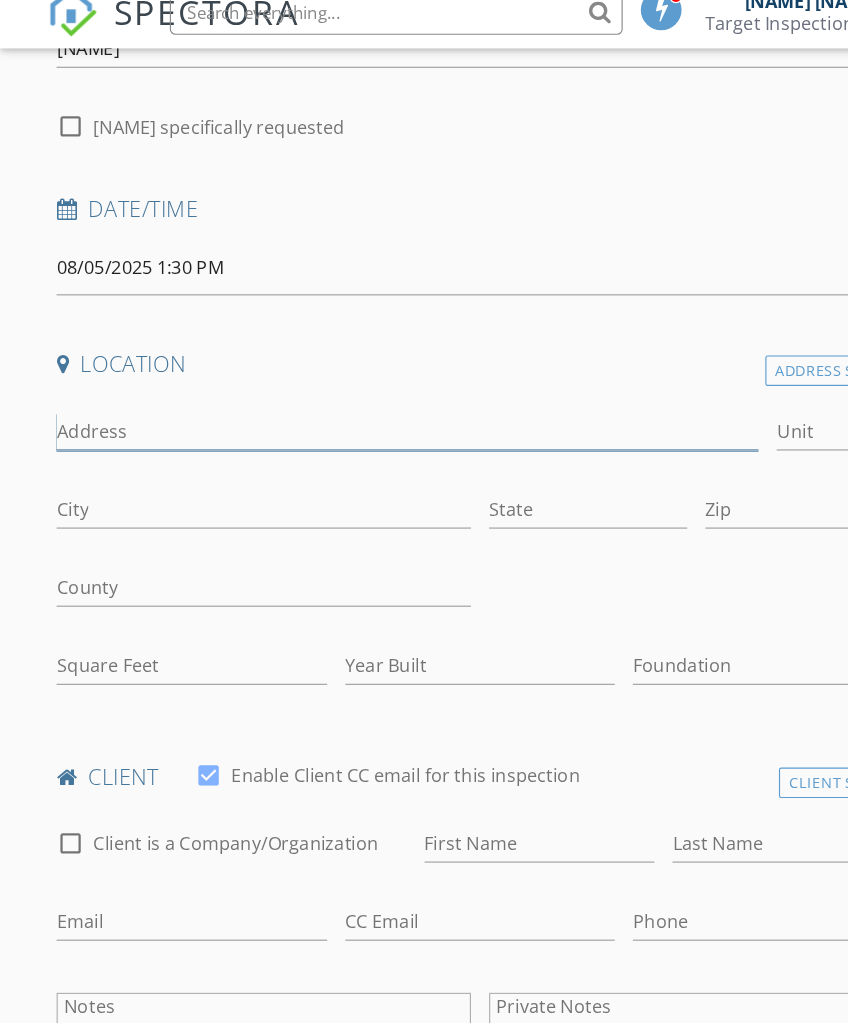 click on "Address" at bounding box center (360, 402) 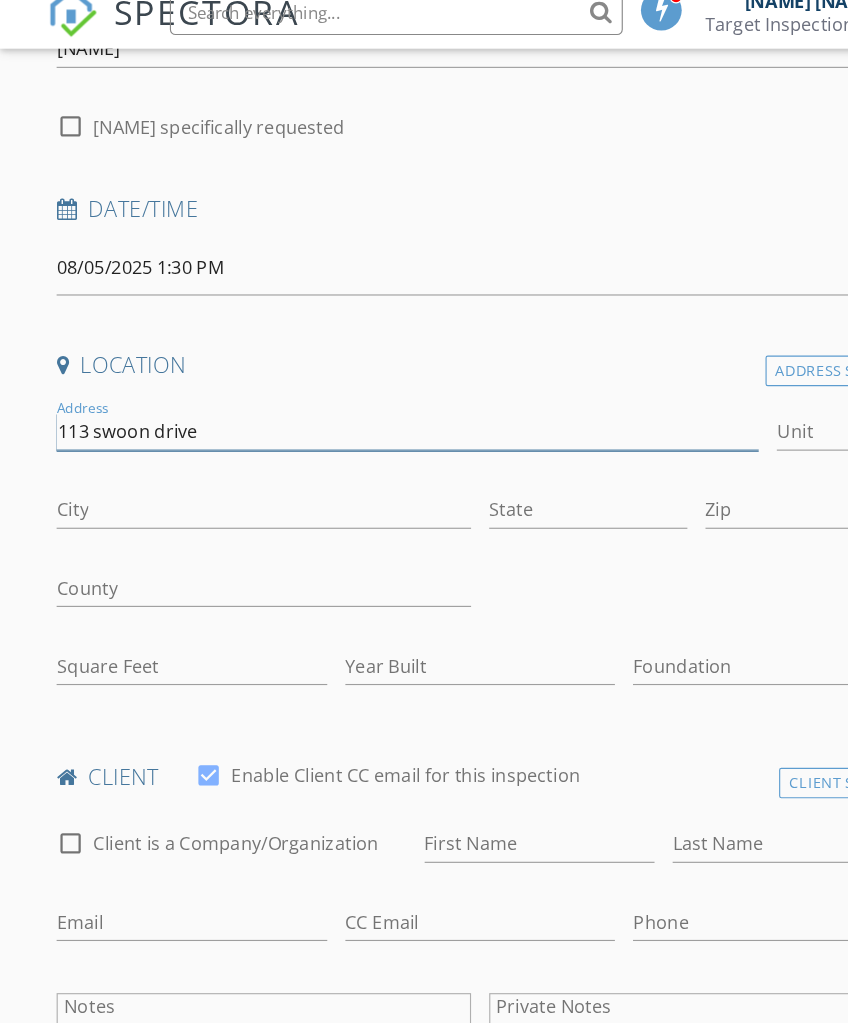 type on "[NUMBER] [STREET]" 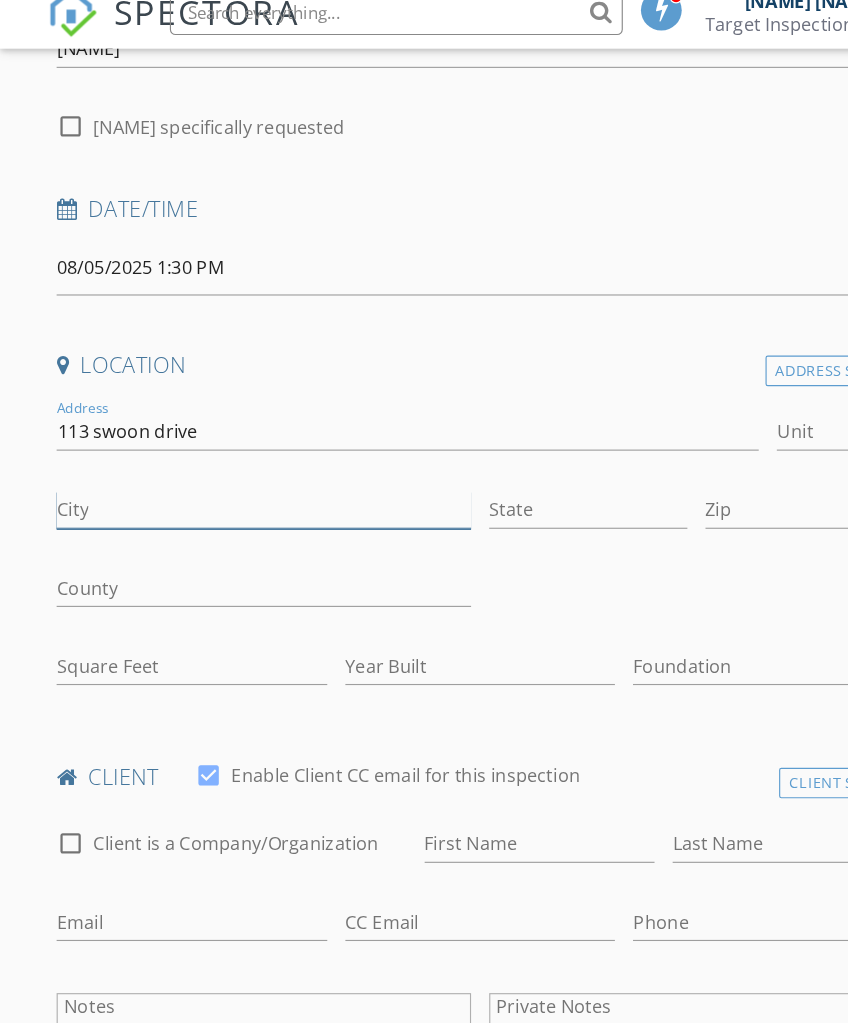 click on "City" at bounding box center (233, 471) 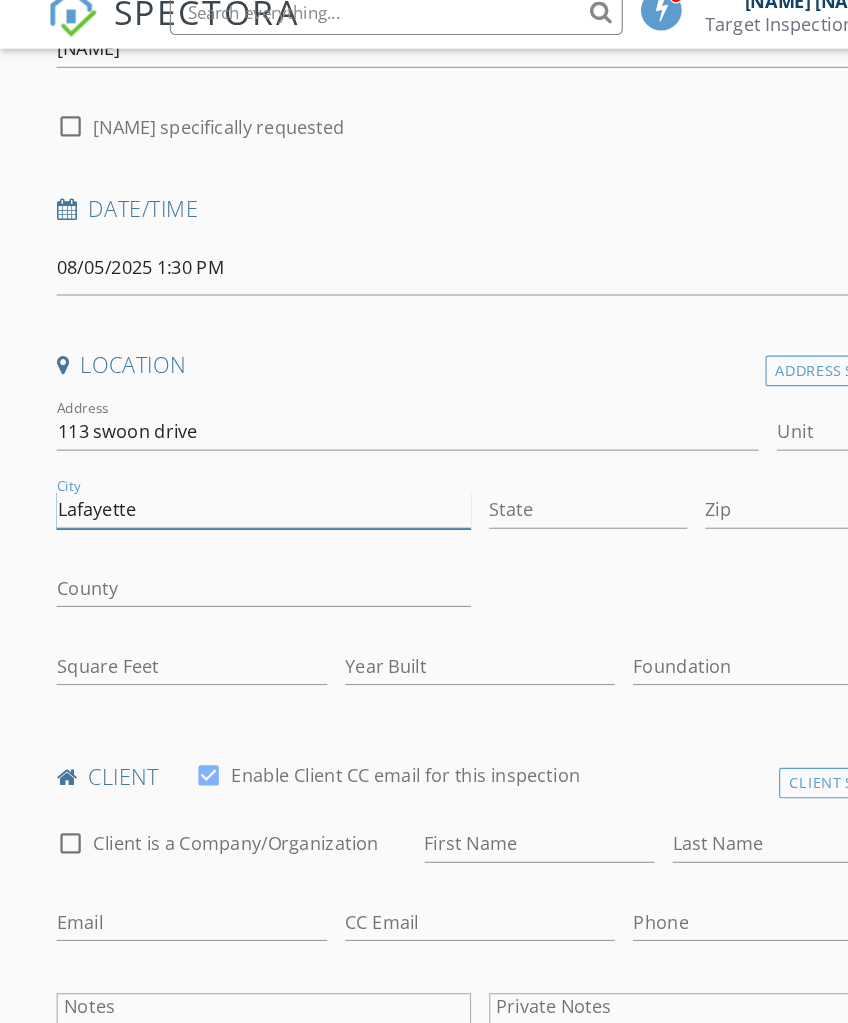 type on "Lafayette" 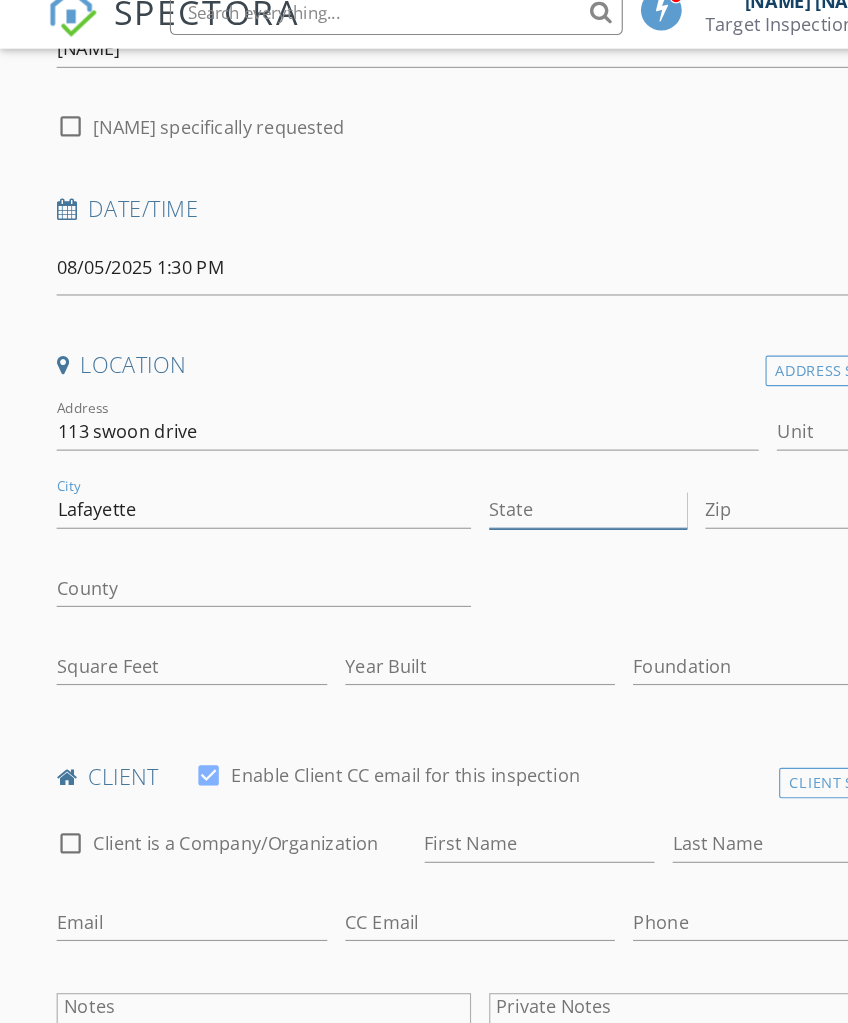 click on "State" at bounding box center (519, 471) 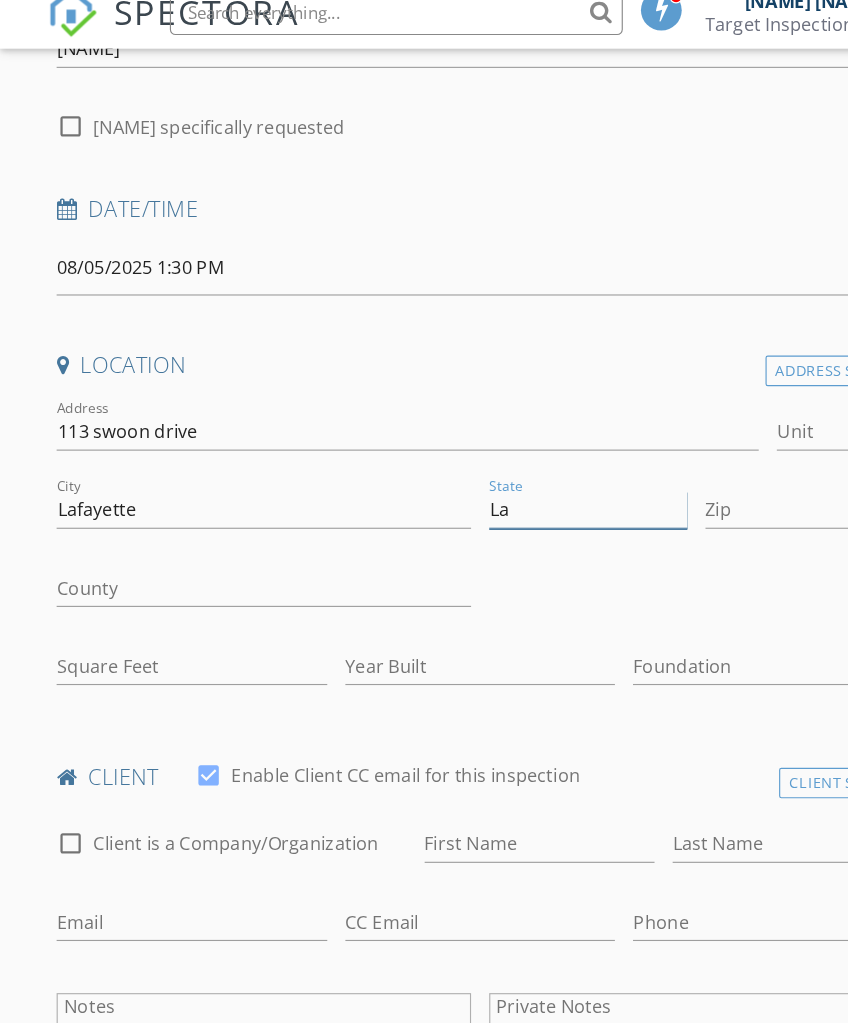 type on "La" 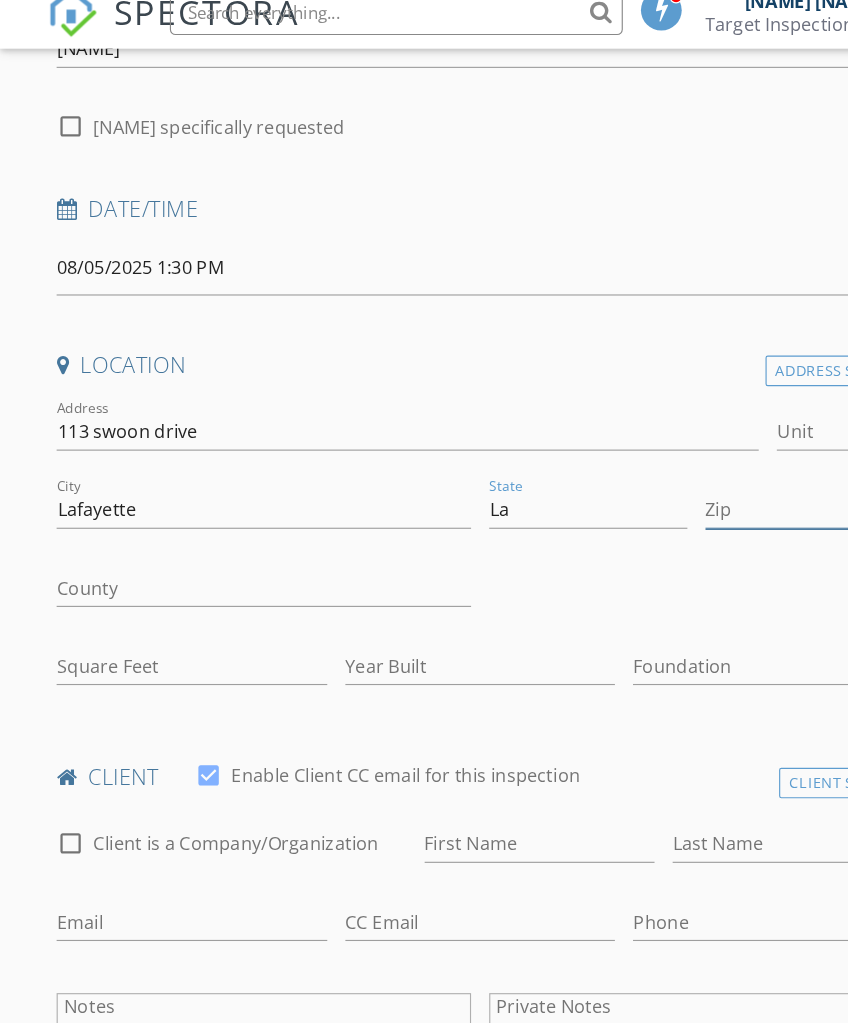 click on "Zip" at bounding box center [710, 471] 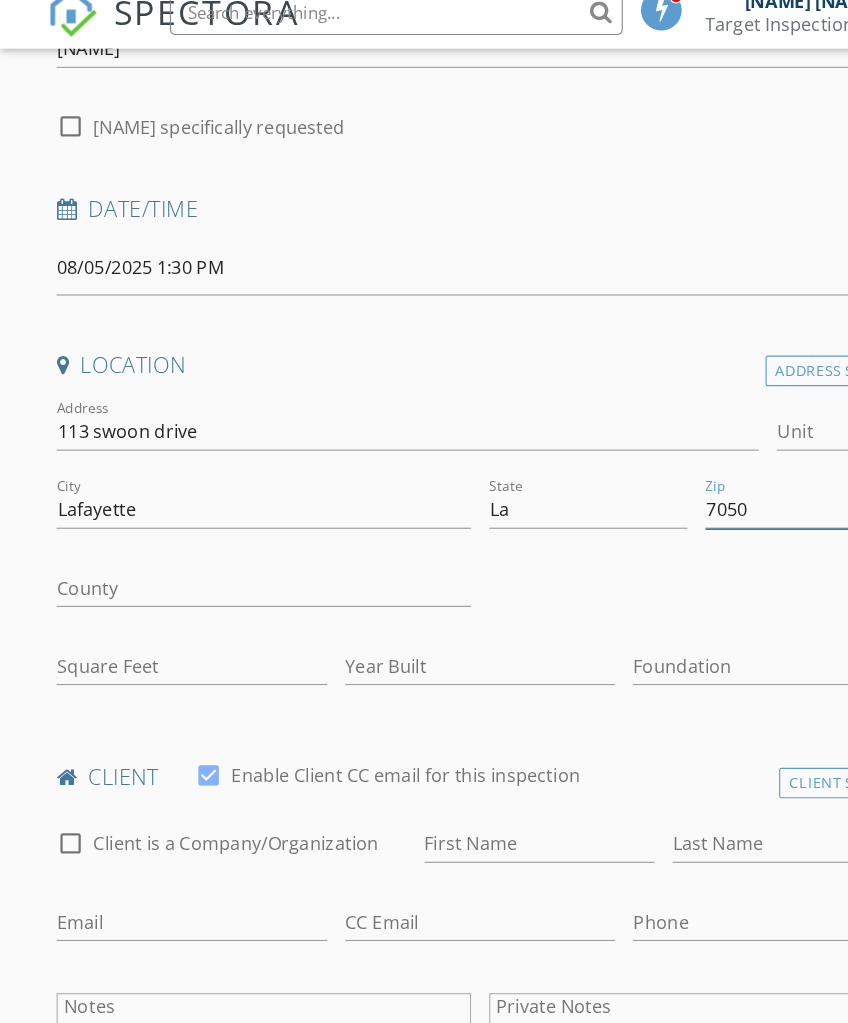 type on "70508" 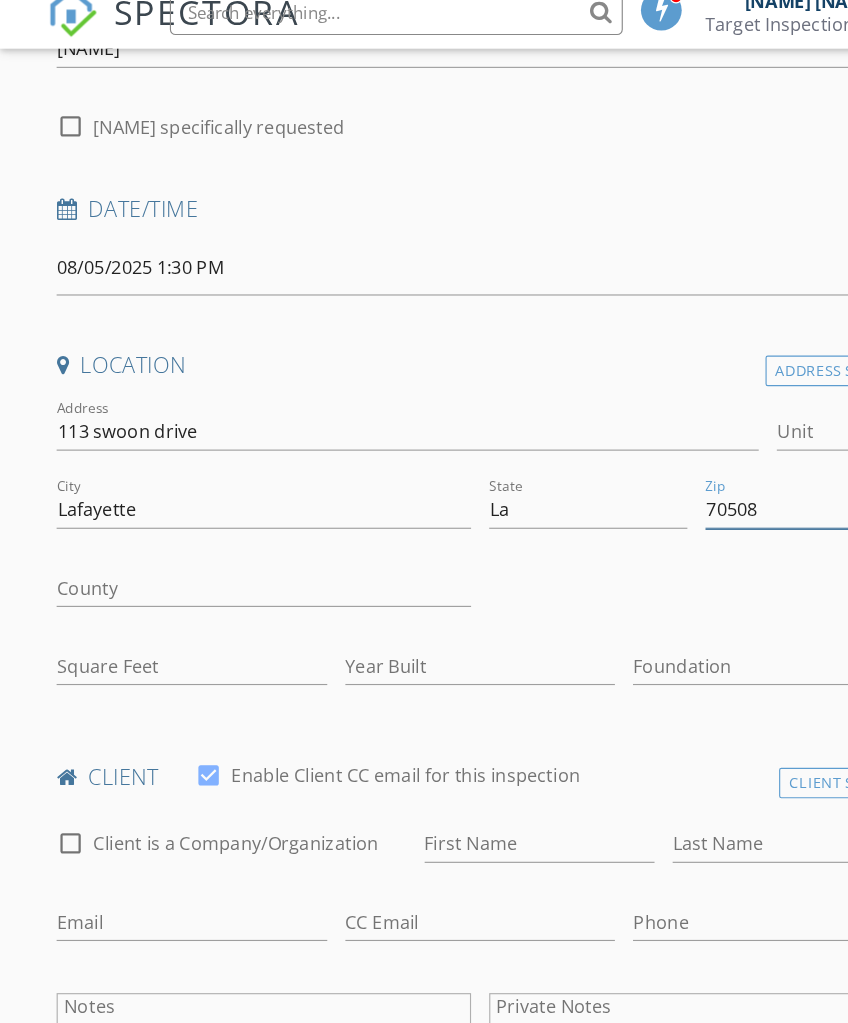 type on "1829" 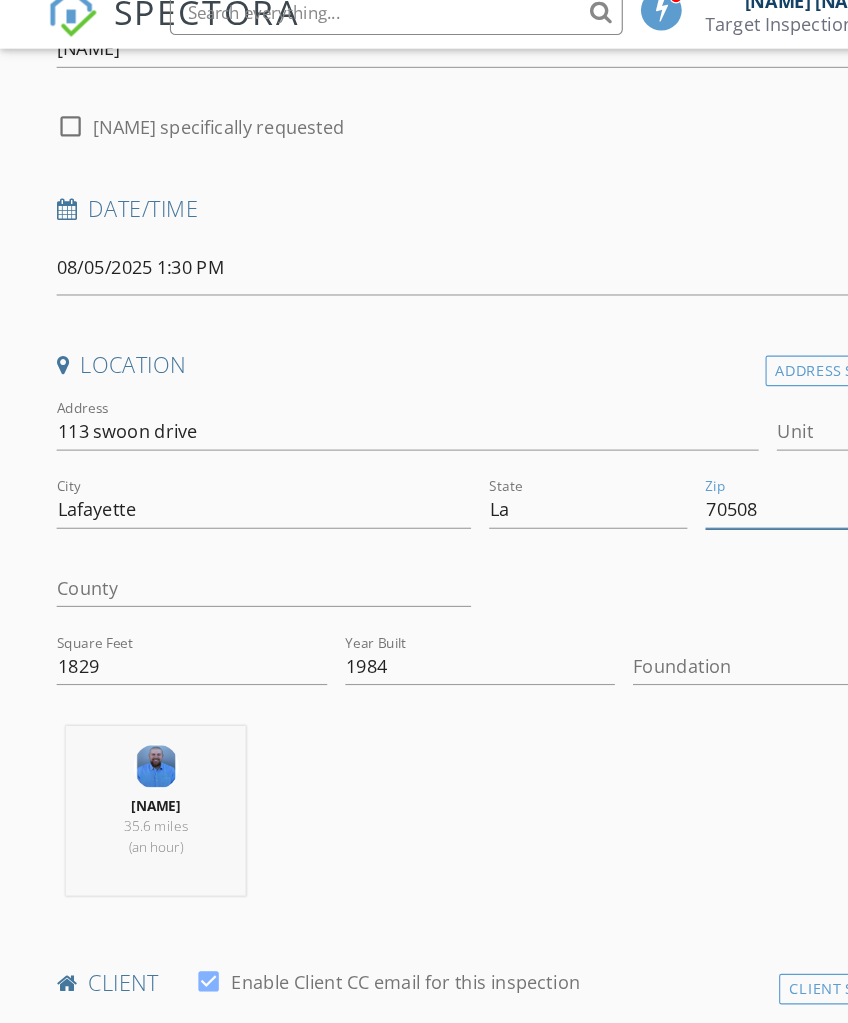 type on "70508" 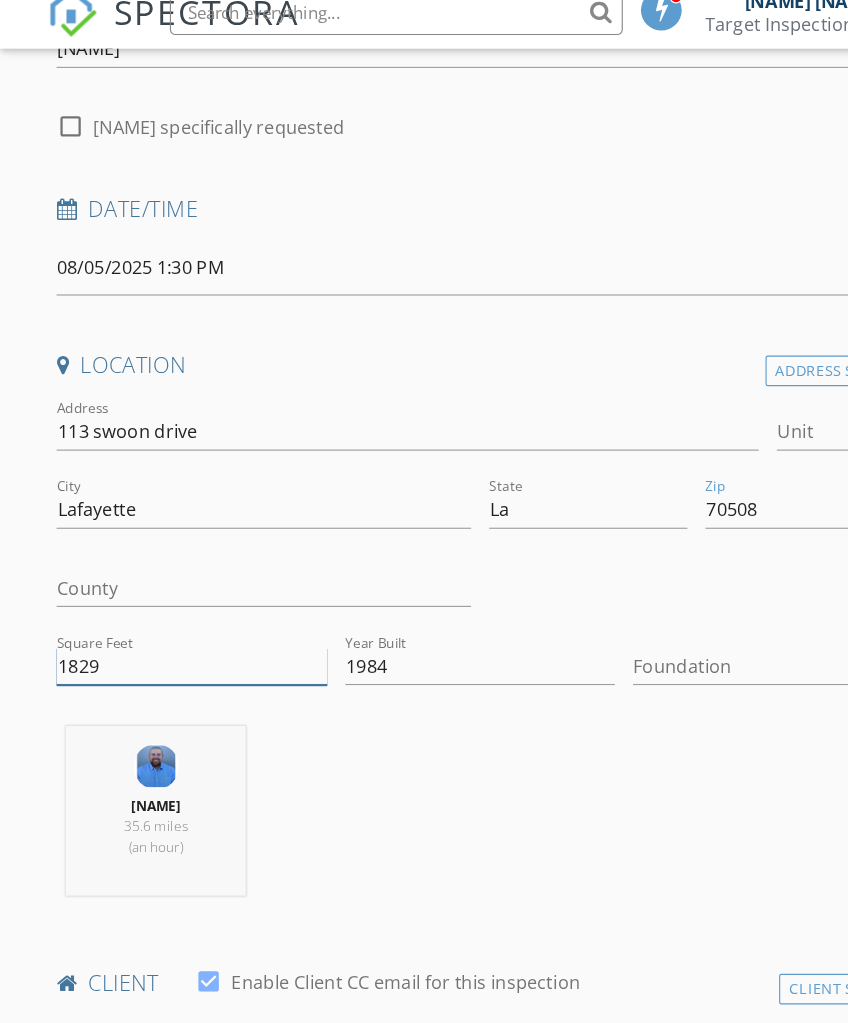 click on "1829" at bounding box center (169, 609) 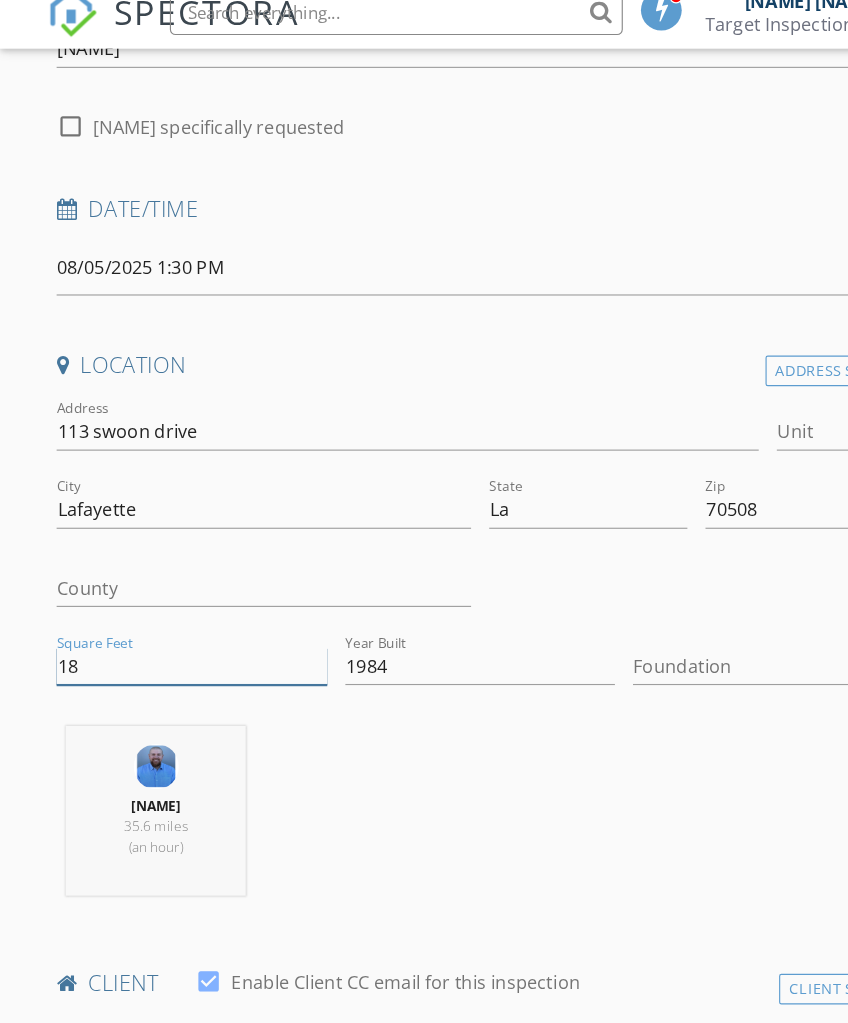 type on "1" 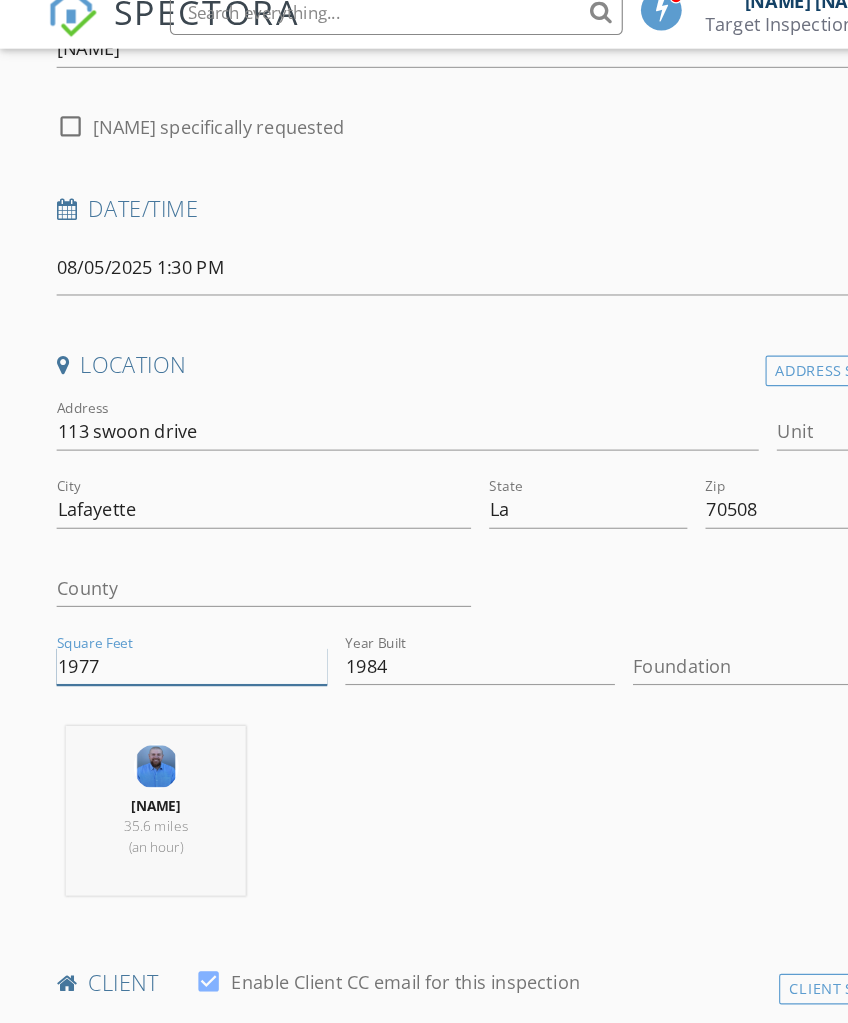 type on "1977" 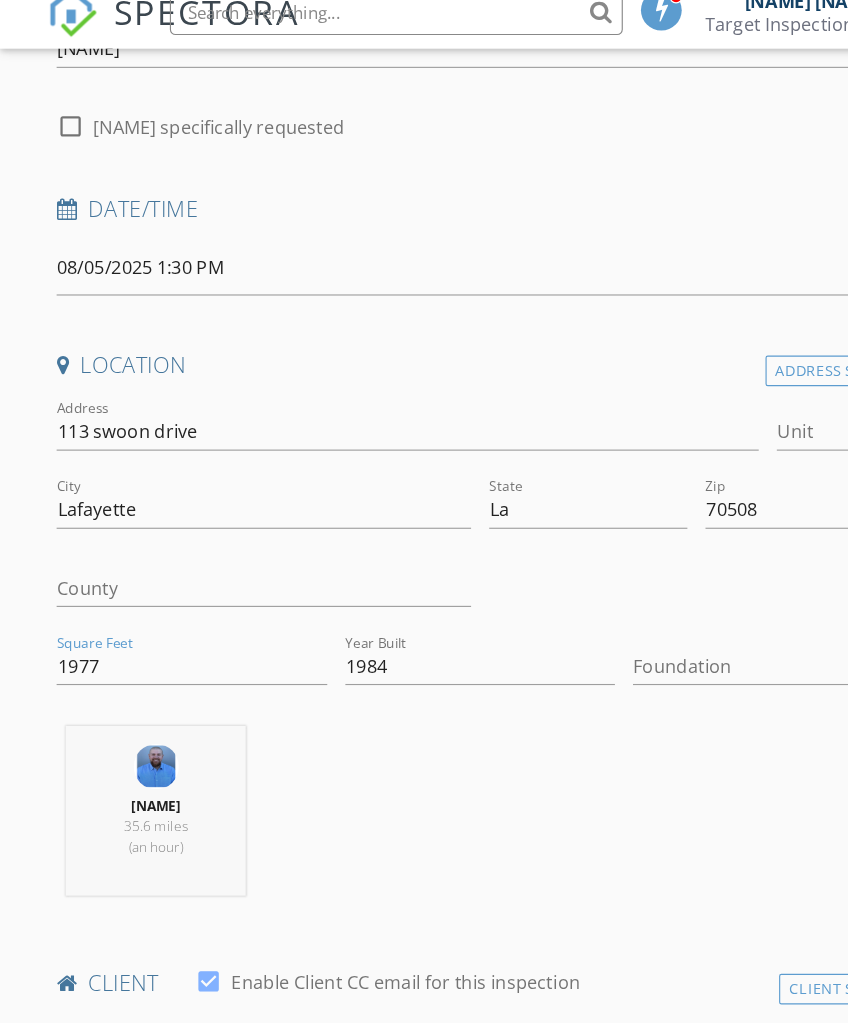 click at bounding box center (664, 609) 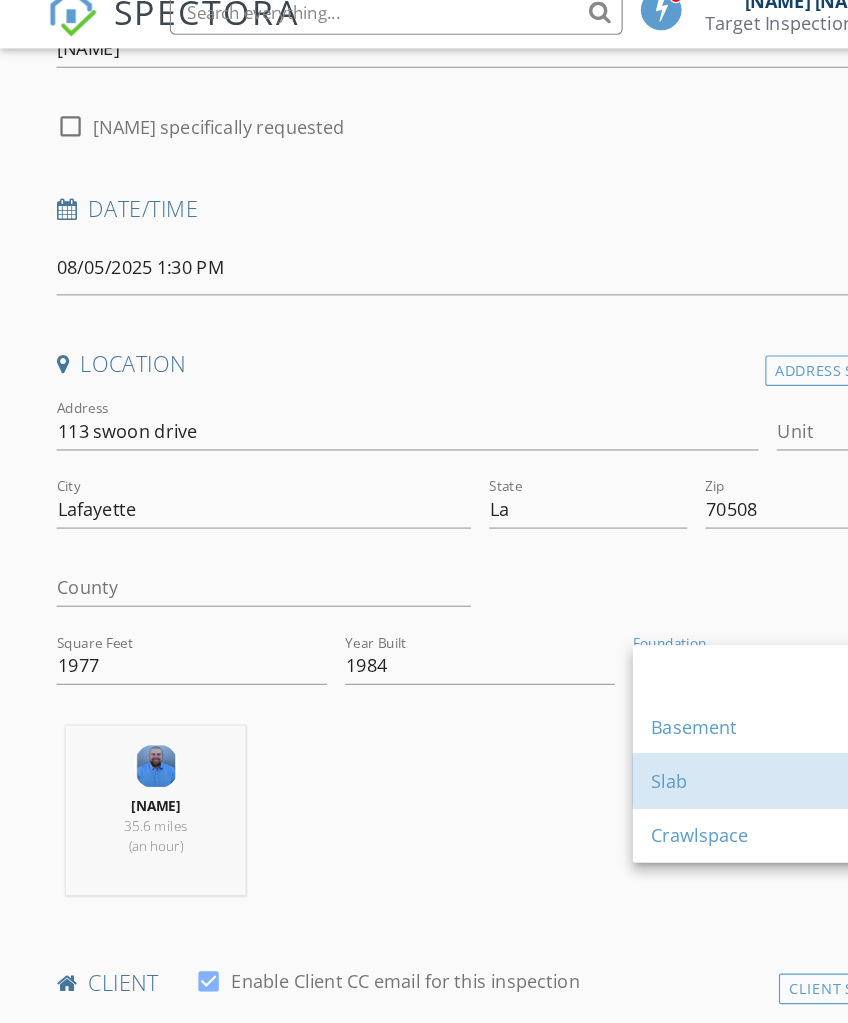 click on "Slab" at bounding box center (678, 711) 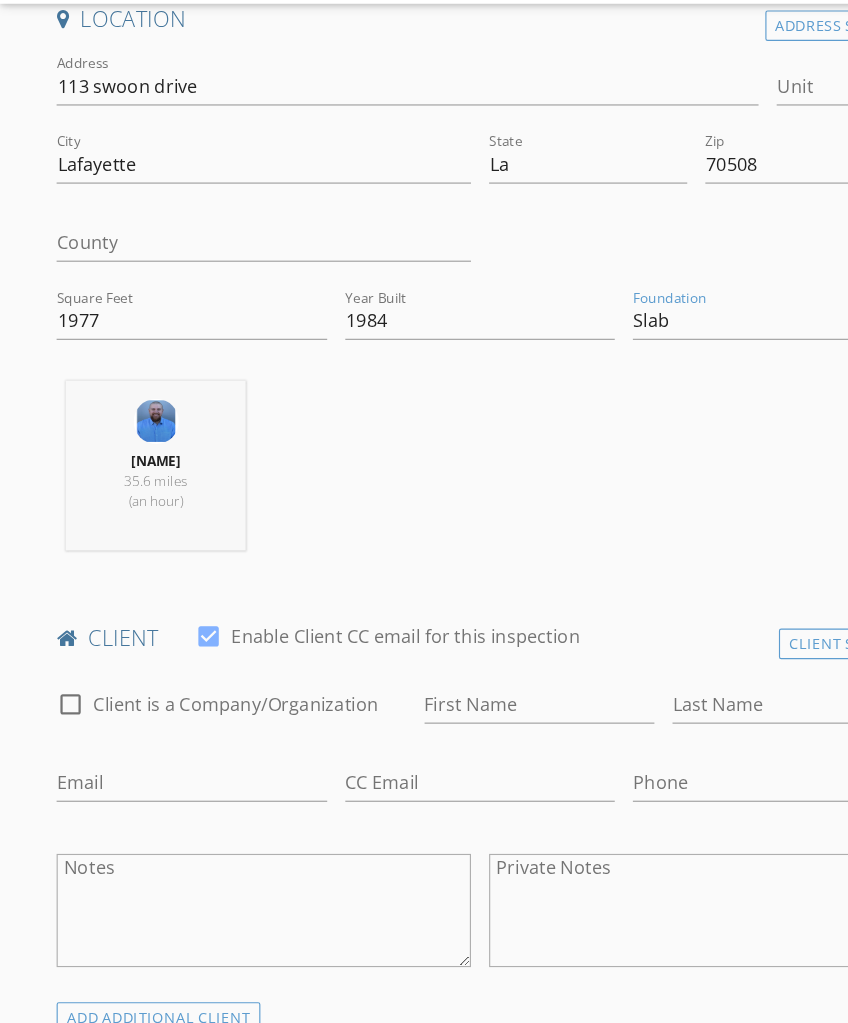 scroll, scrollTop: 550, scrollLeft: 0, axis: vertical 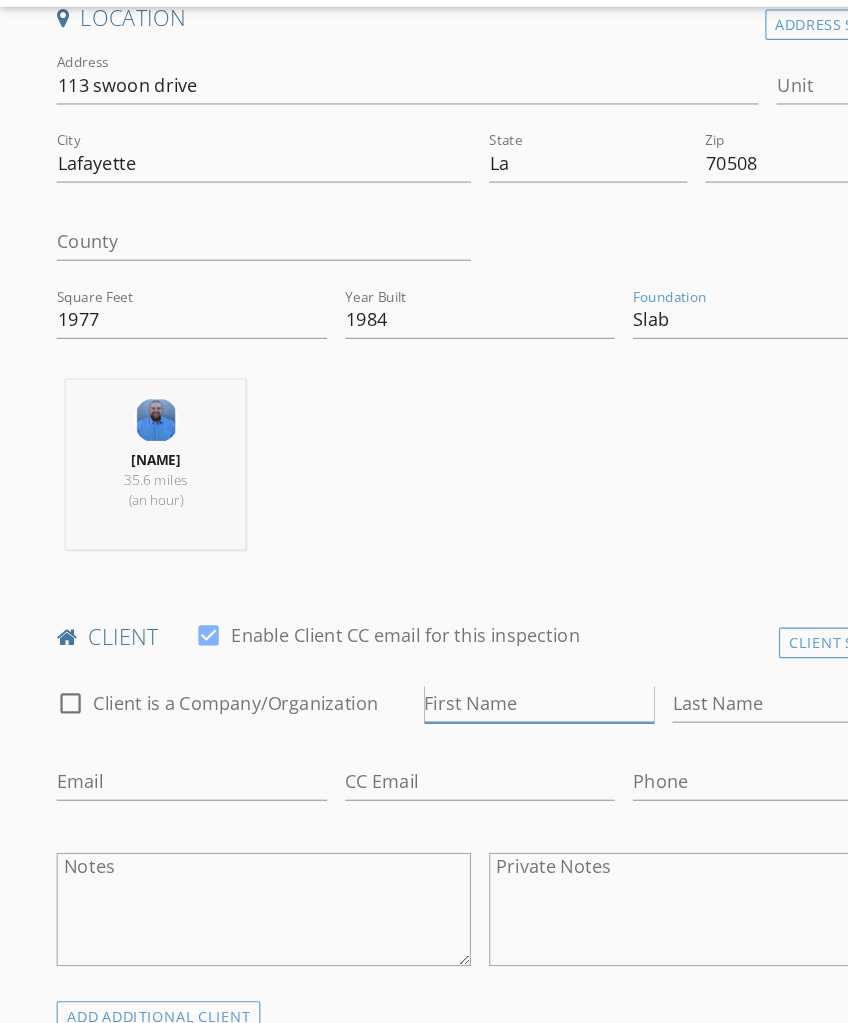 click on "First Name" at bounding box center [476, 679] 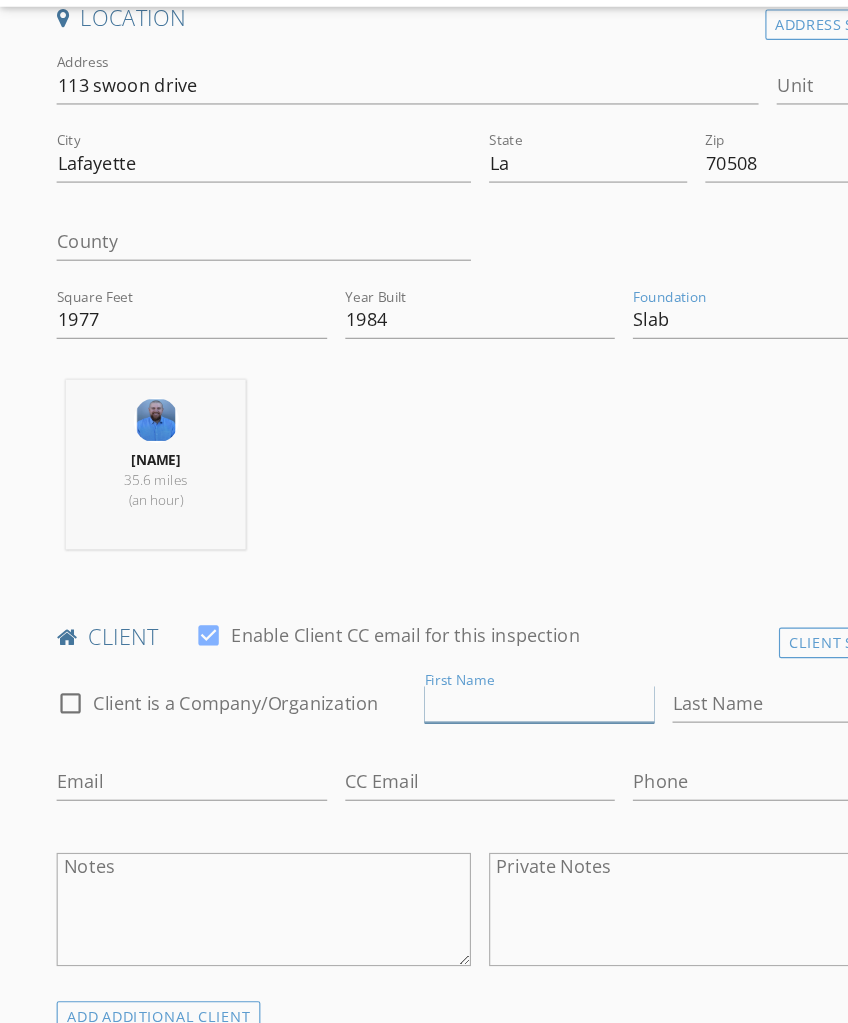 scroll, scrollTop: 550, scrollLeft: 1, axis: both 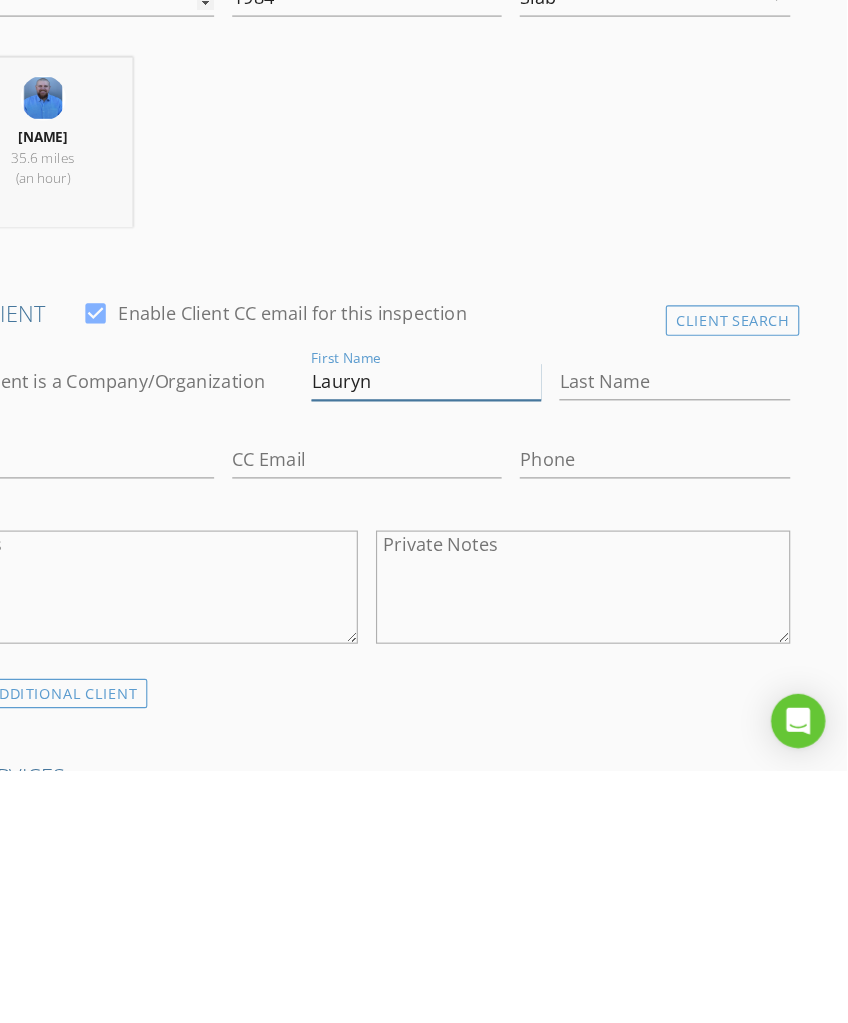 type on "[FIRST]" 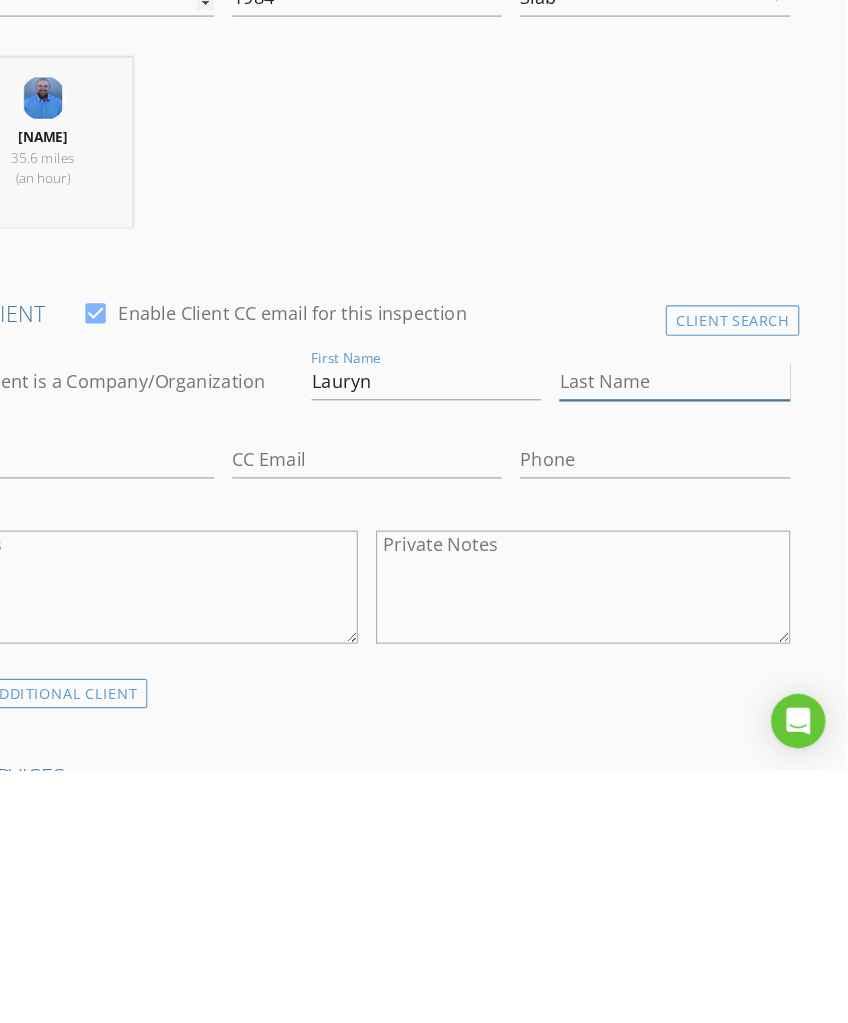 click on "Last Name" at bounding box center (694, 679) 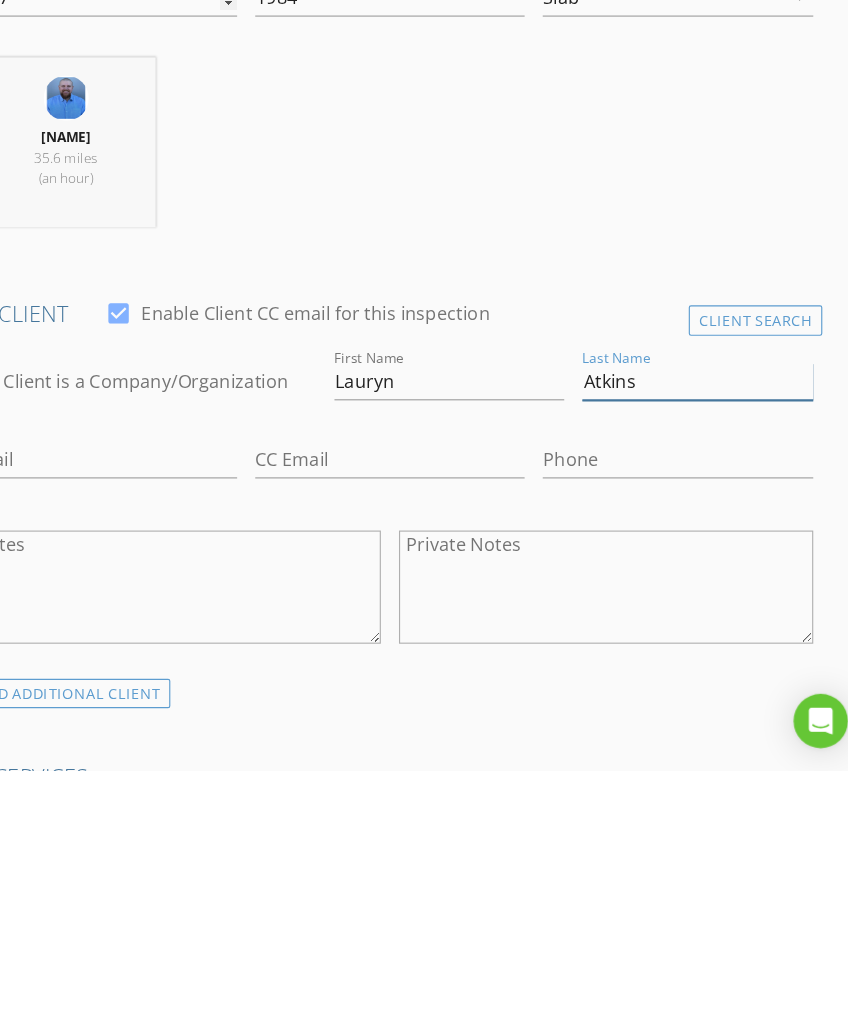 scroll, scrollTop: 550, scrollLeft: 0, axis: vertical 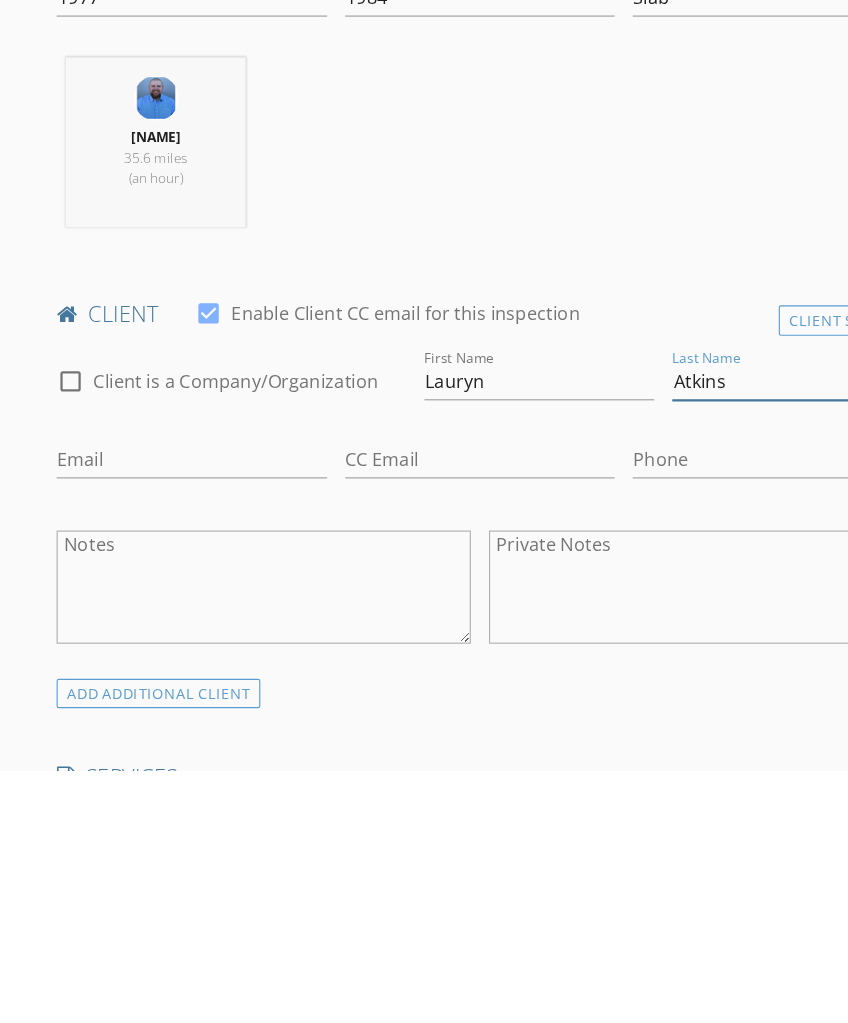 type on "Atkins" 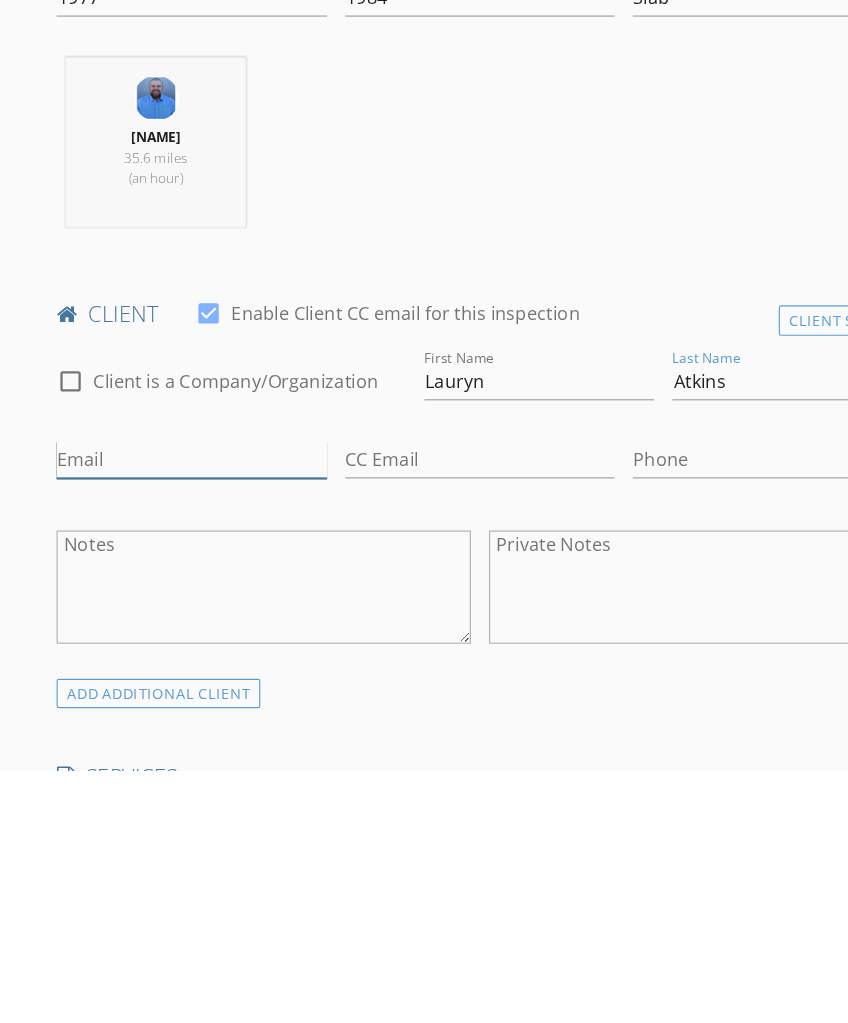 click on "Email" at bounding box center [169, 748] 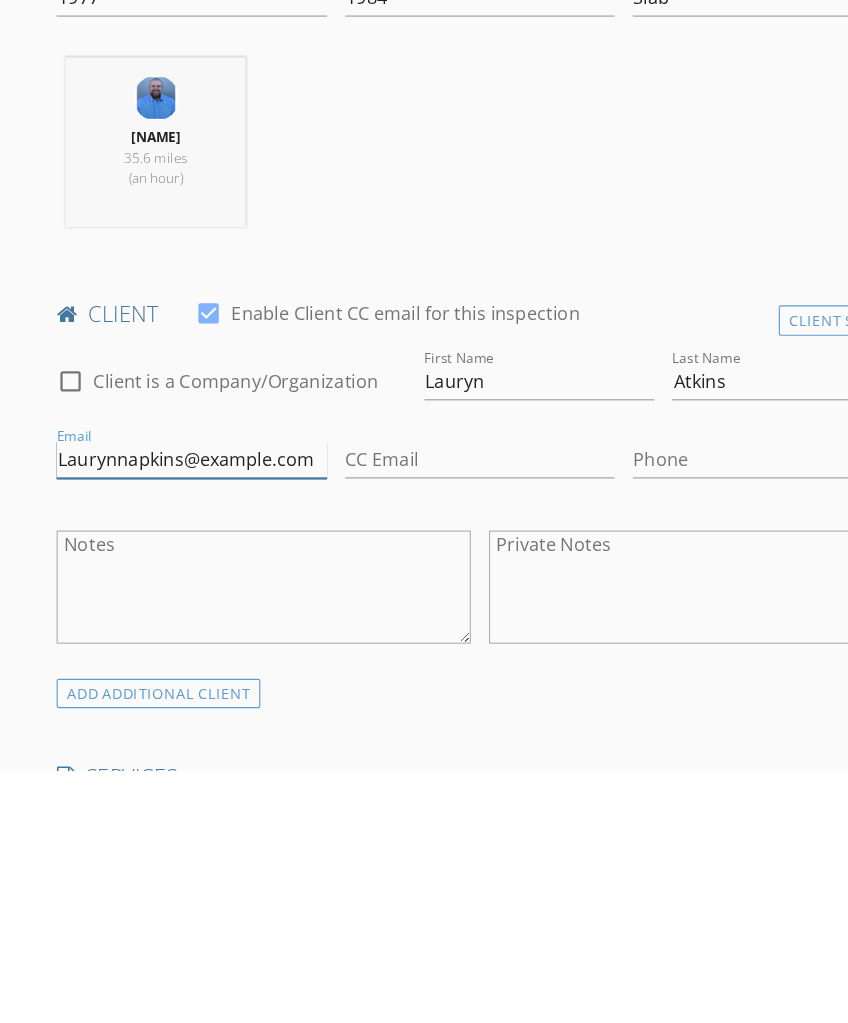 type on "Laurynnapkins@gmail.com" 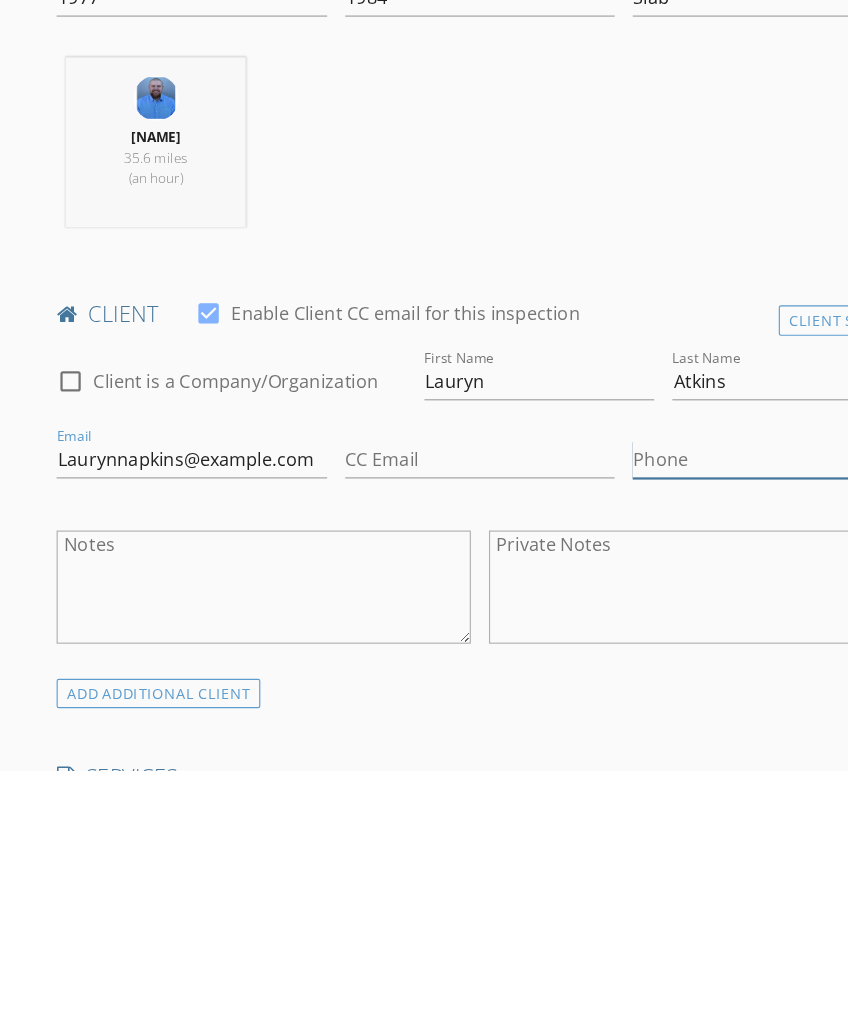click on "Phone" at bounding box center [678, 748] 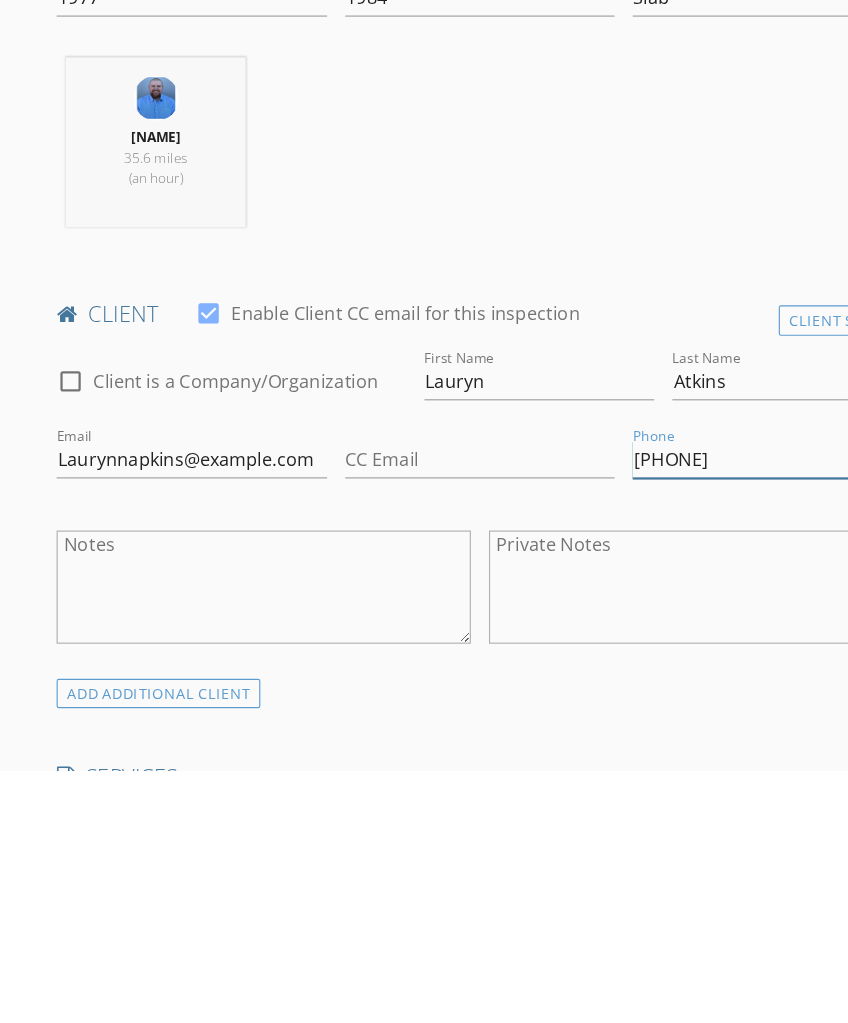 type on "[PHONE]" 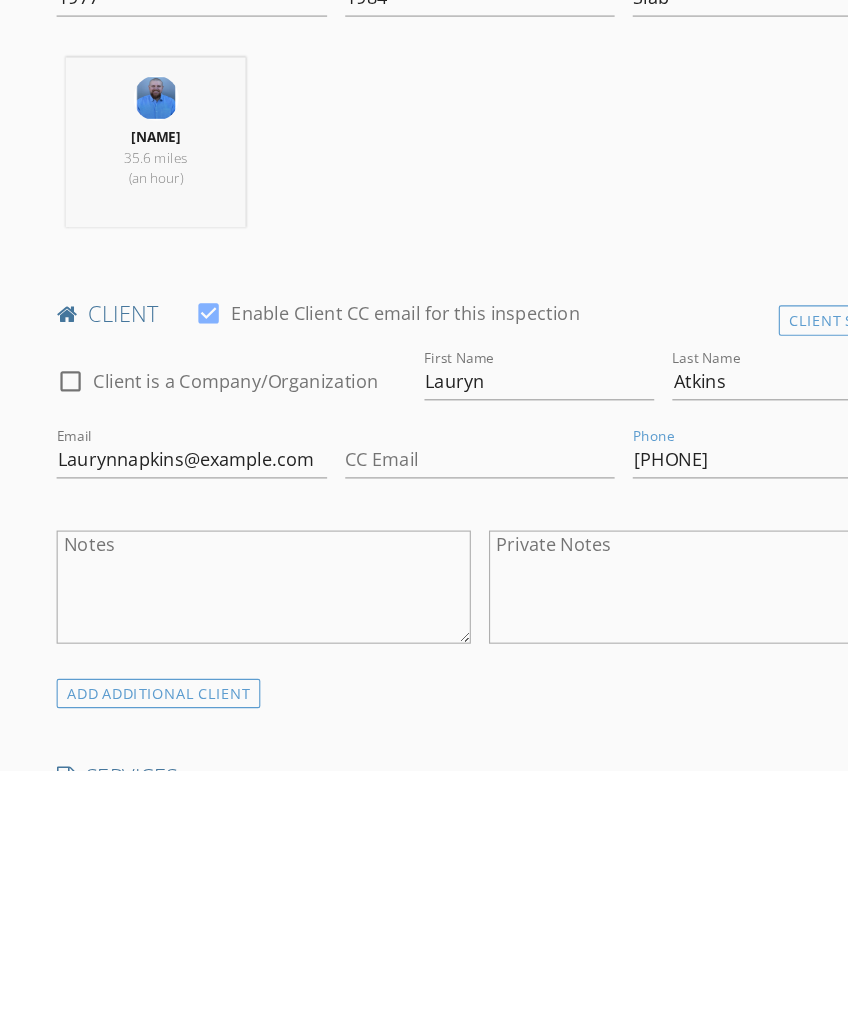click on "ADD ADDITIONAL client" at bounding box center (423, 954) 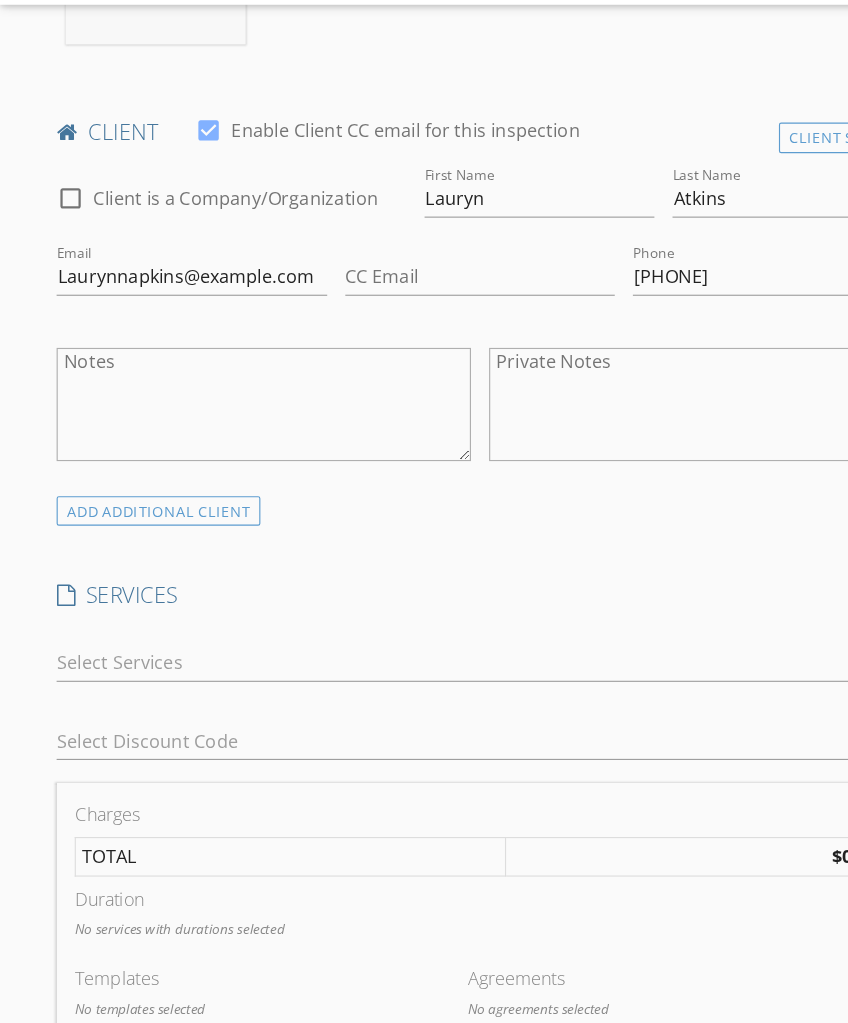 scroll, scrollTop: 994, scrollLeft: 0, axis: vertical 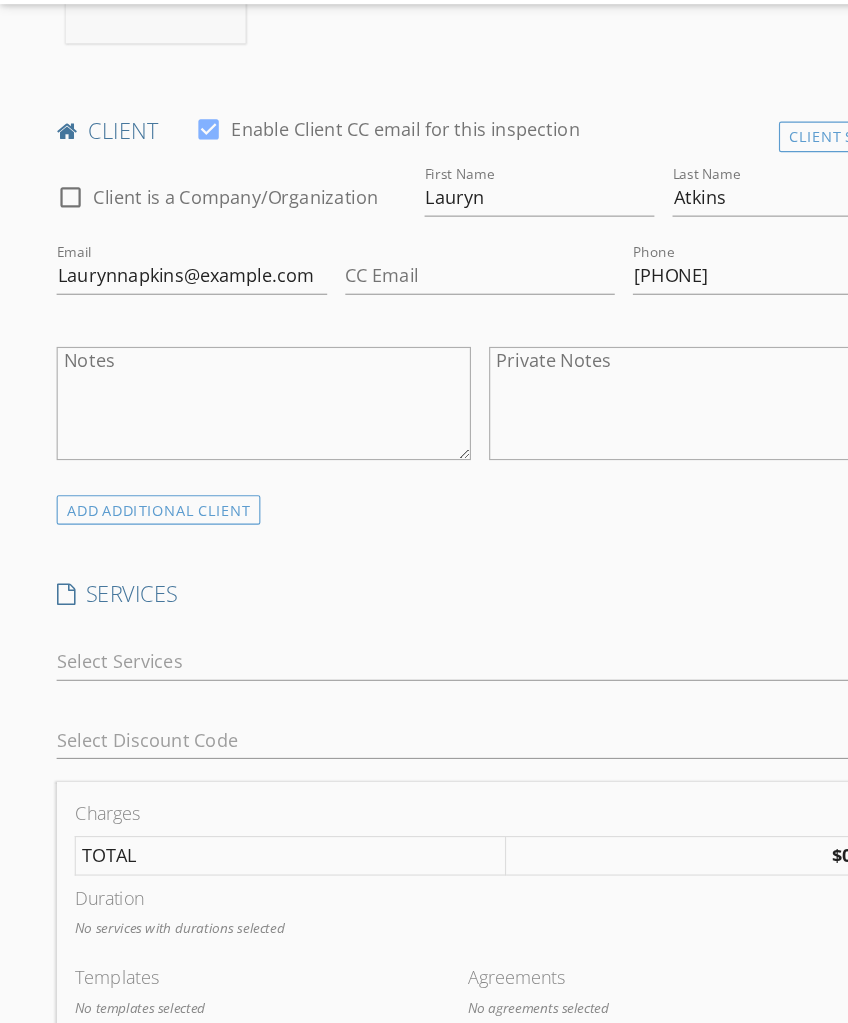 click at bounding box center [409, 645] 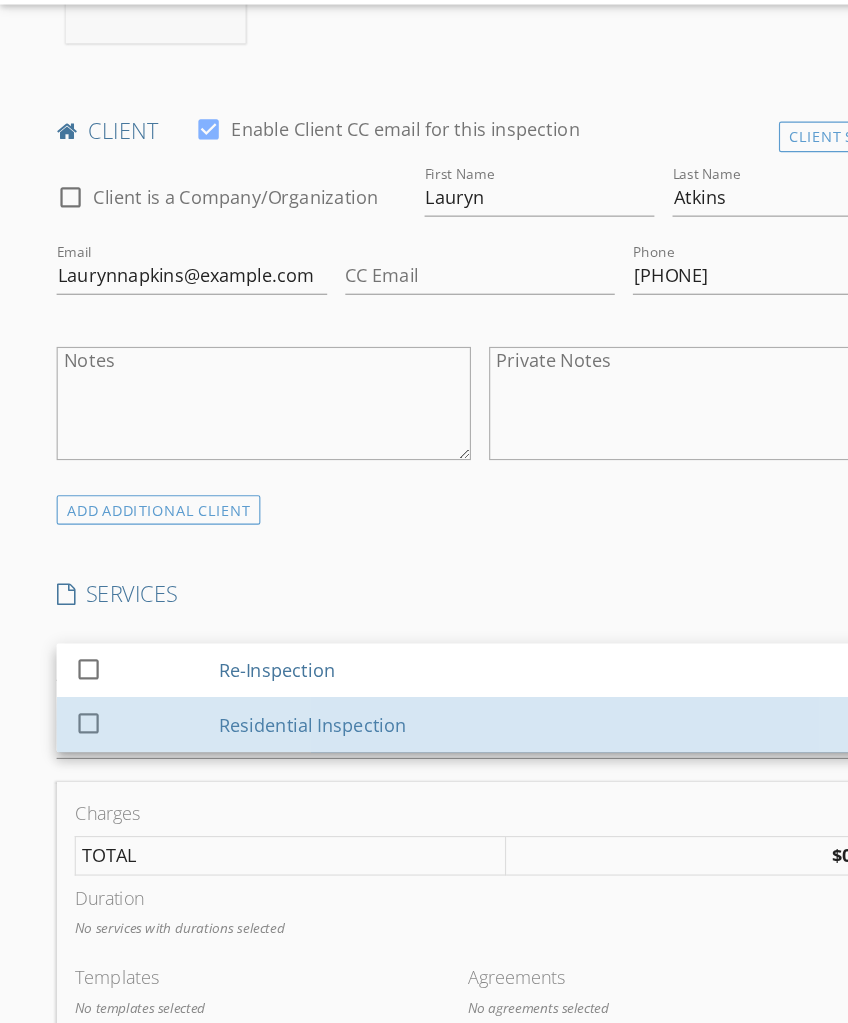 click on "Residential Inspection" at bounding box center (277, 700) 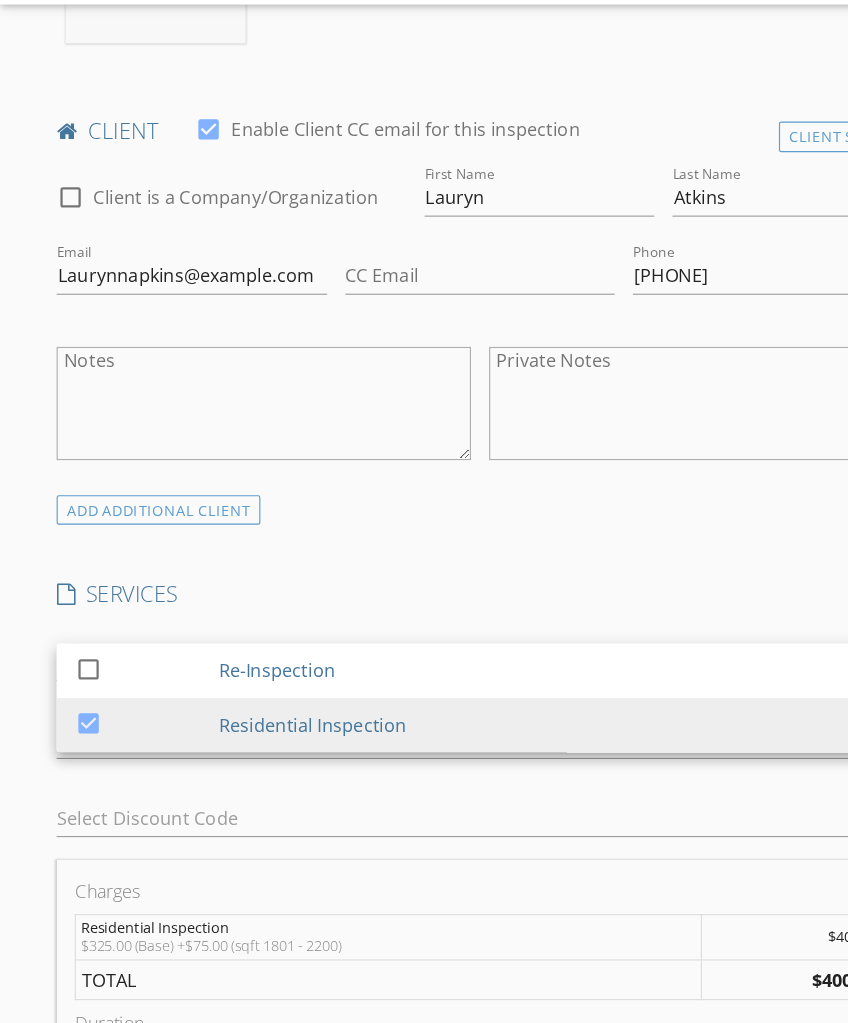 click on "INSPECTOR(S)
check_box   Dustin Landry   PRIMARY   Dustin Landry arrow_drop_down   check_box_outline_blank Dustin Landry specifically requested
Date/Time
08/05/2025 1:30 PM
Location
Address Search       Address 113 swoon drive   Unit   City Lafayette   State La   Zip 70508   County     Square Feet 1977   Year Built 1984   Foundation Slab arrow_drop_down     Dustin Landry     35.6 miles     (an hour)
client
check_box Enable Client CC email for this inspection   Client Search     check_box_outline_blank Client is a Company/Organization     First Name Lauryn   Last Name Atkins   Email Laurynnapkins@gmail.com   CC Email   Phone 337-212-3710           Notes   Private Notes
ADD ADDITIONAL client
SERVICES
check_box_outline_blank   Re-Inspection   check_box   Residential Inspection" at bounding box center (423, 948) 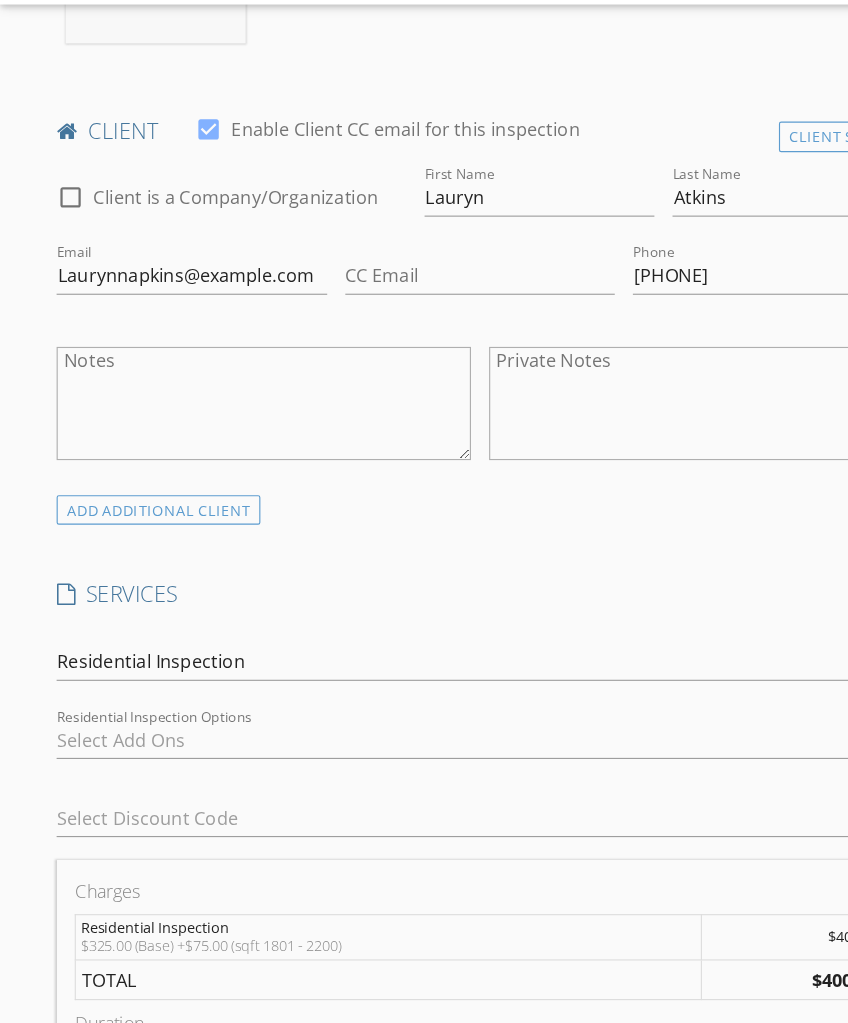 click at bounding box center [409, 713] 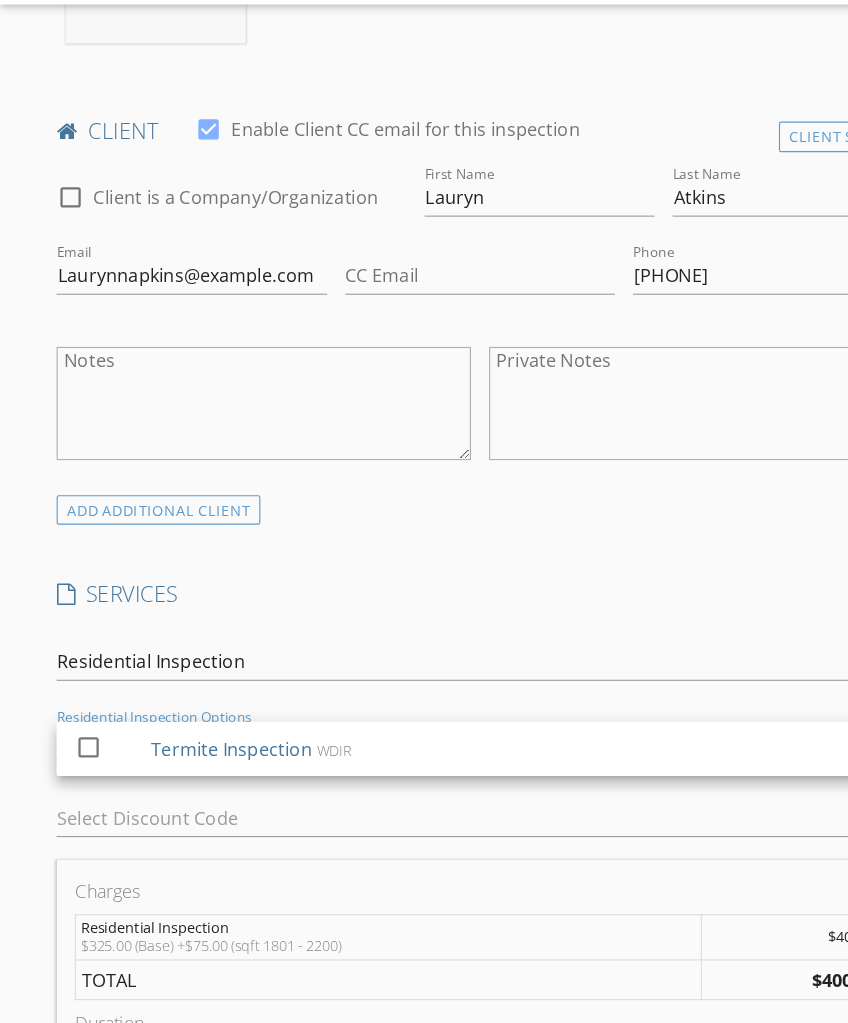 click on "Termite Inspection" at bounding box center [205, 721] 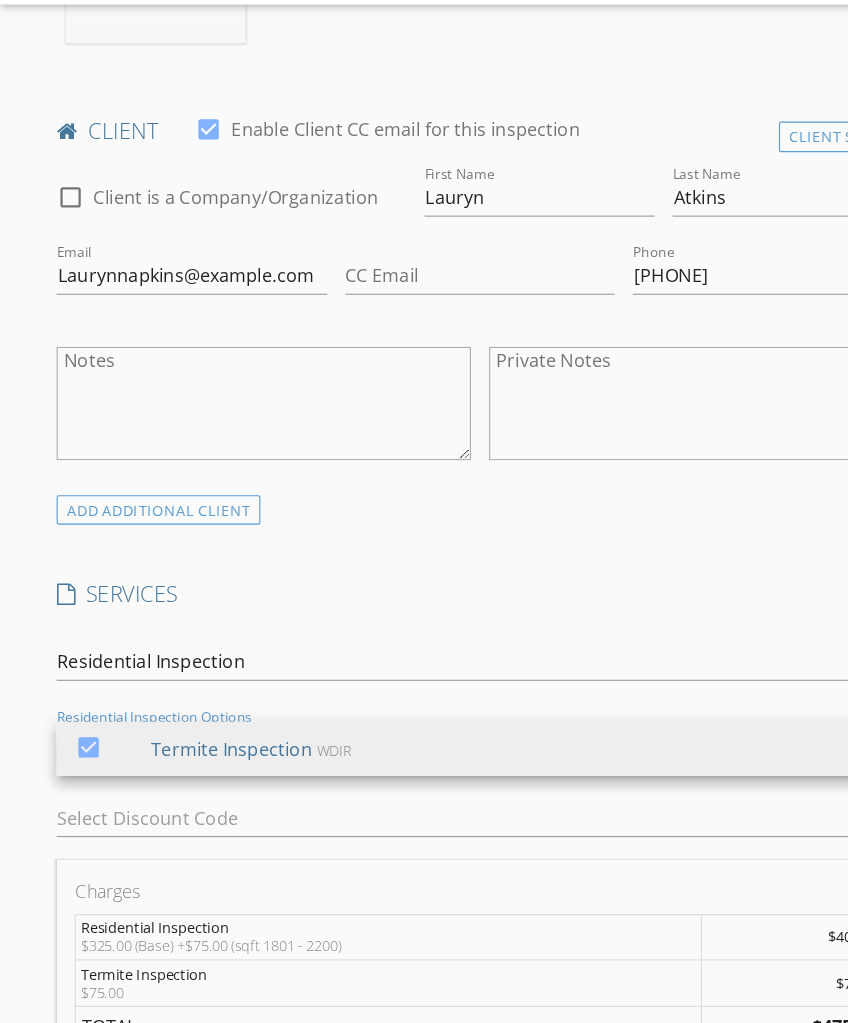 click on "SERVICES" at bounding box center (423, 584) 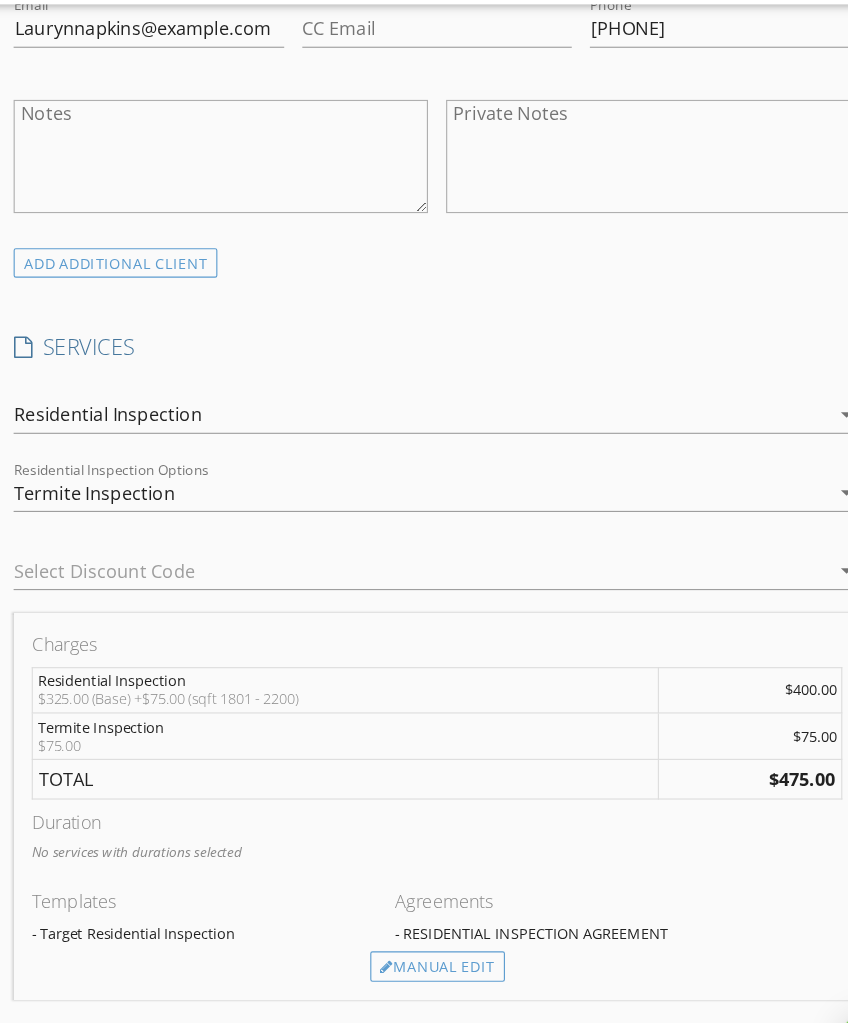 scroll, scrollTop: 1224, scrollLeft: 0, axis: vertical 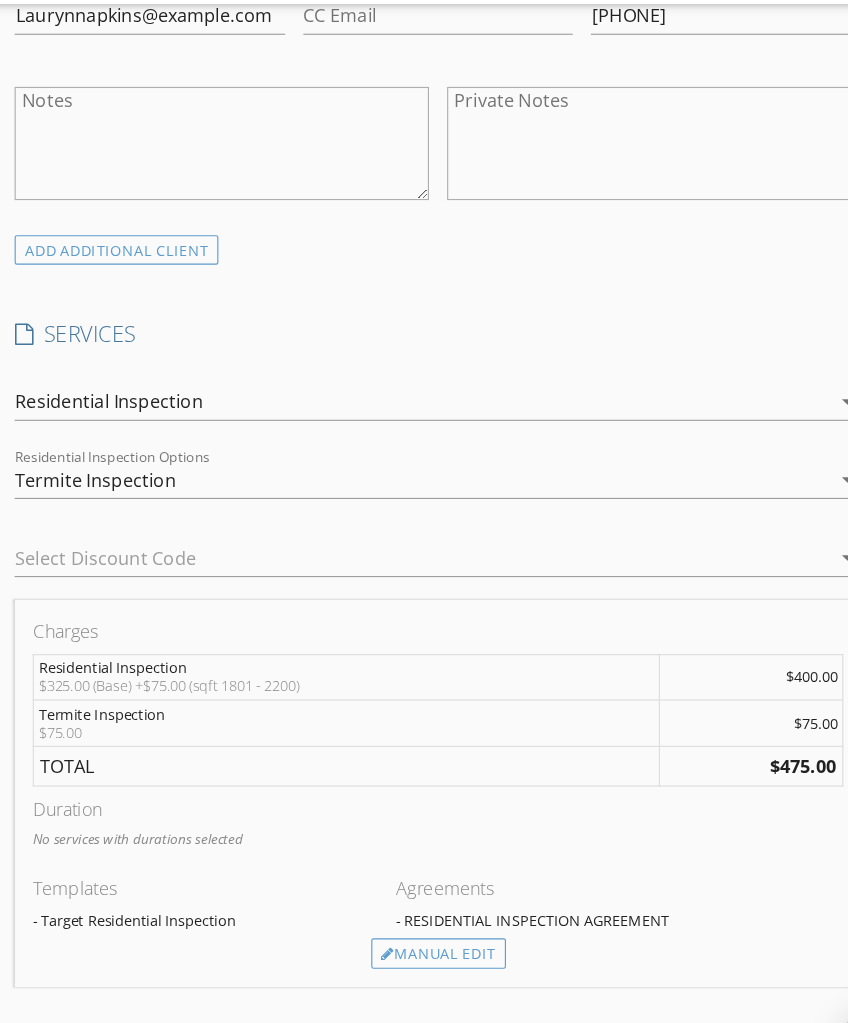 click on "Manual Edit" at bounding box center (424, 903) 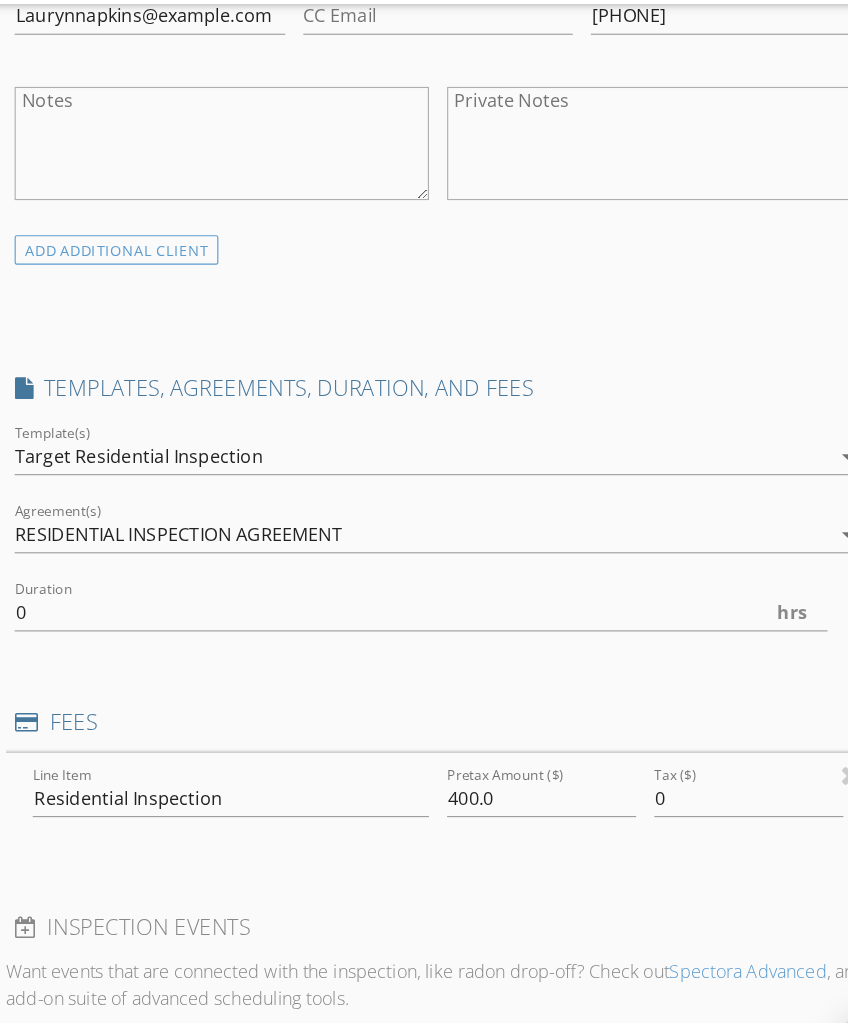 scroll, scrollTop: 1225, scrollLeft: 0, axis: vertical 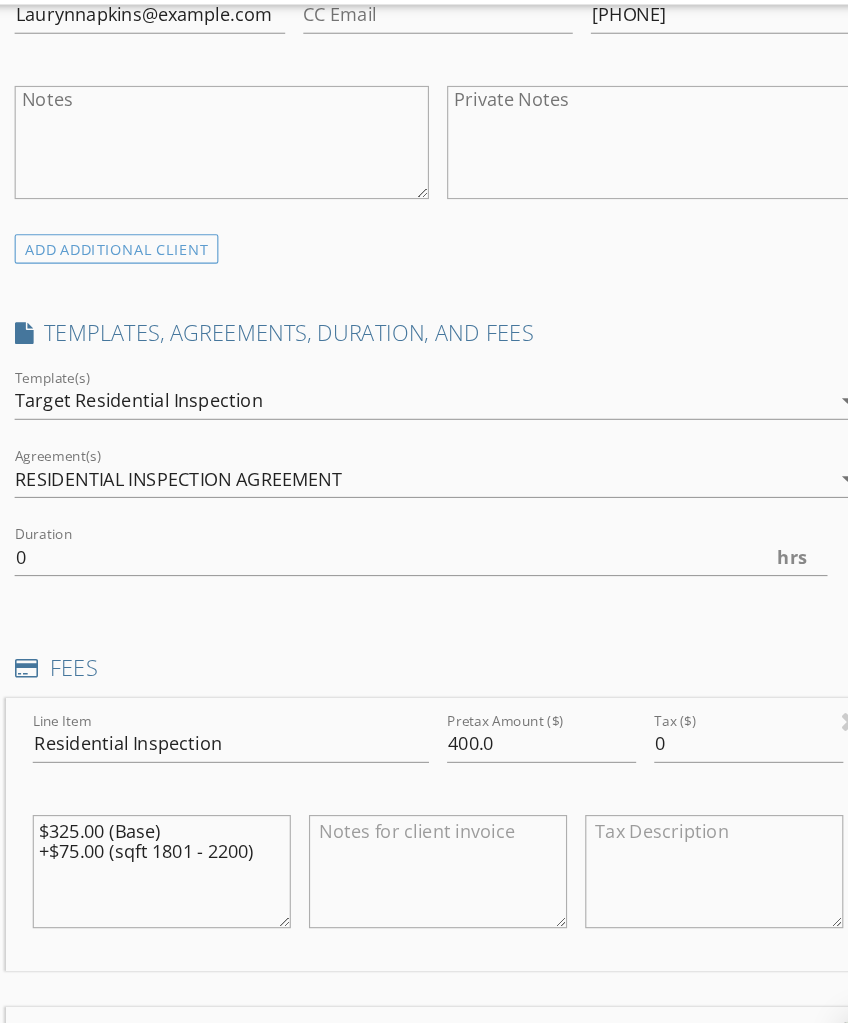 click on "$325.00 (Base)
+$75.00 (sqft 1801 - 2200)" at bounding box center [180, 830] 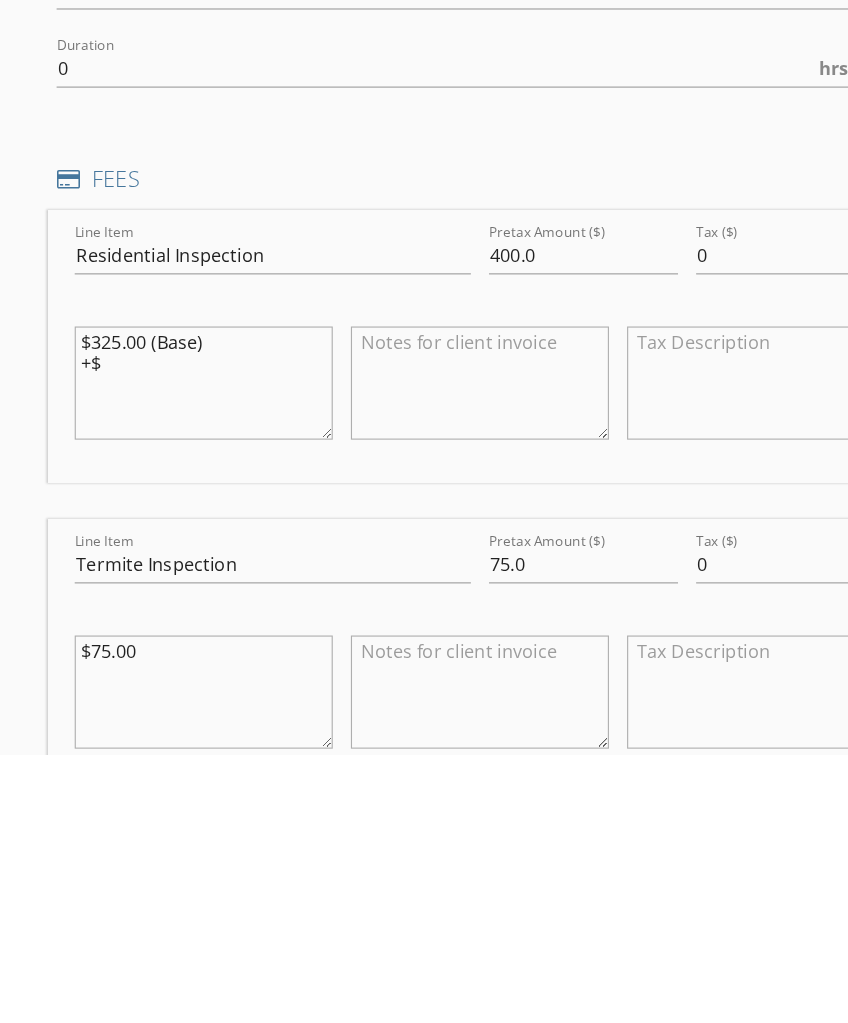 type on "$325.00 (" 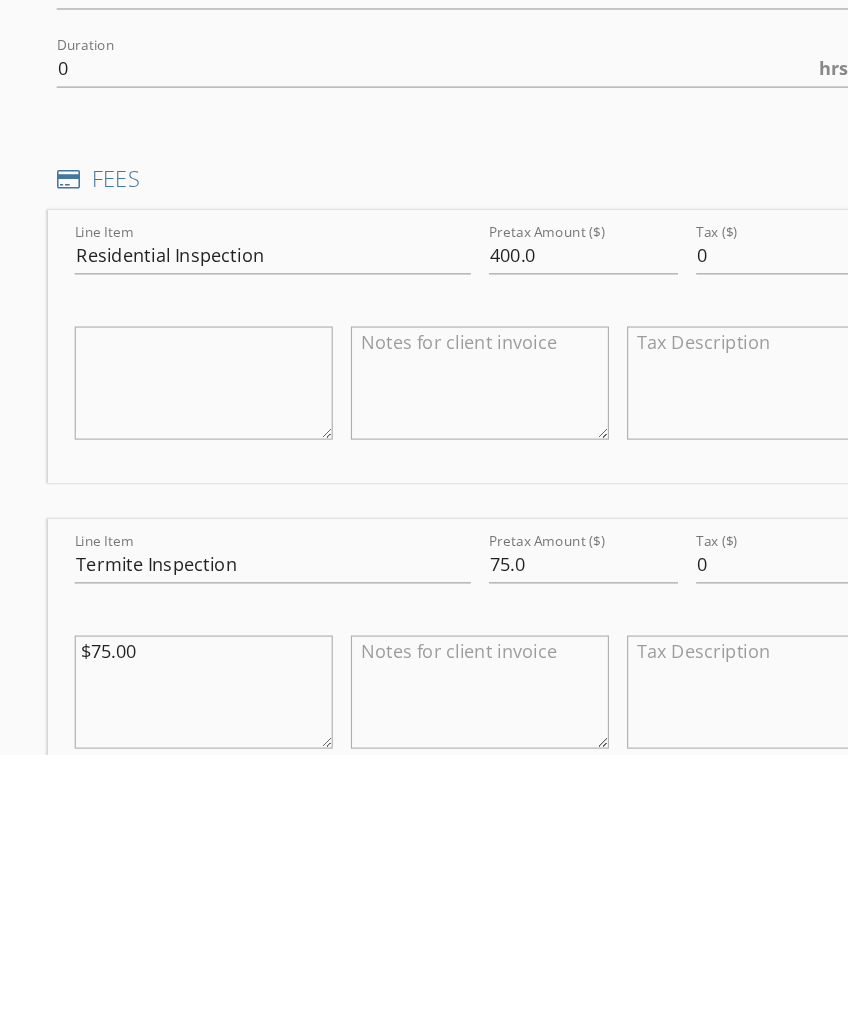 type 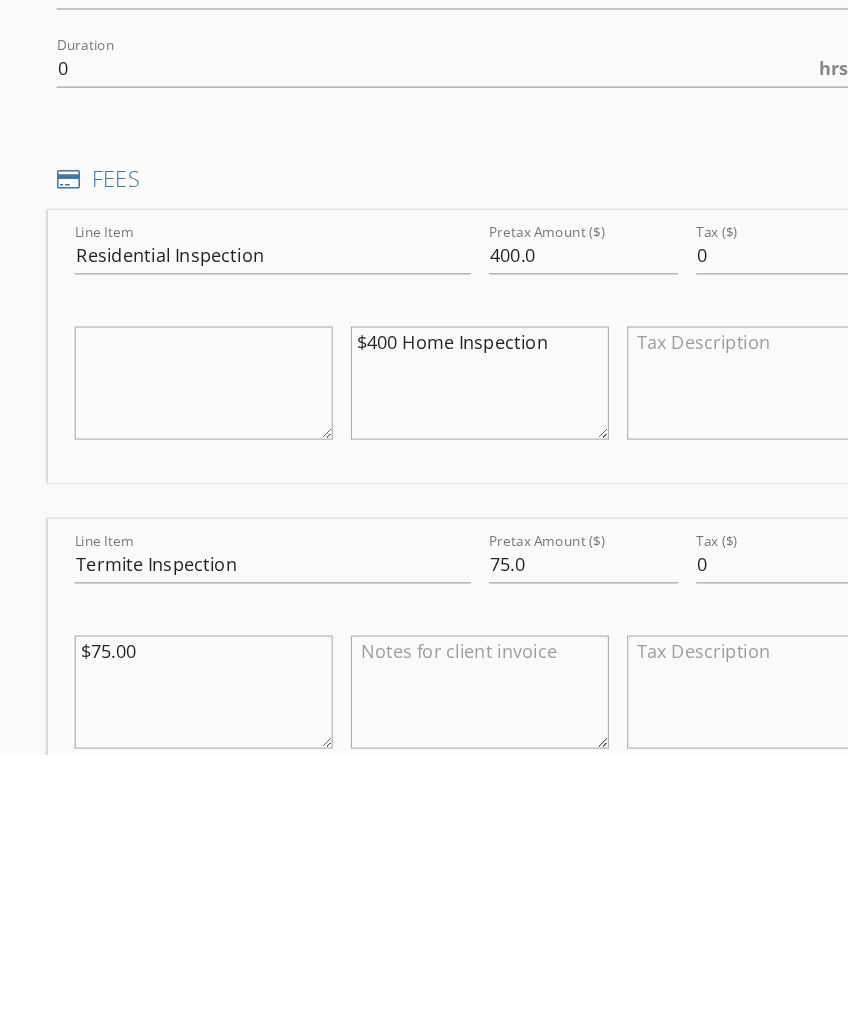 type on "$400 Home Inspection" 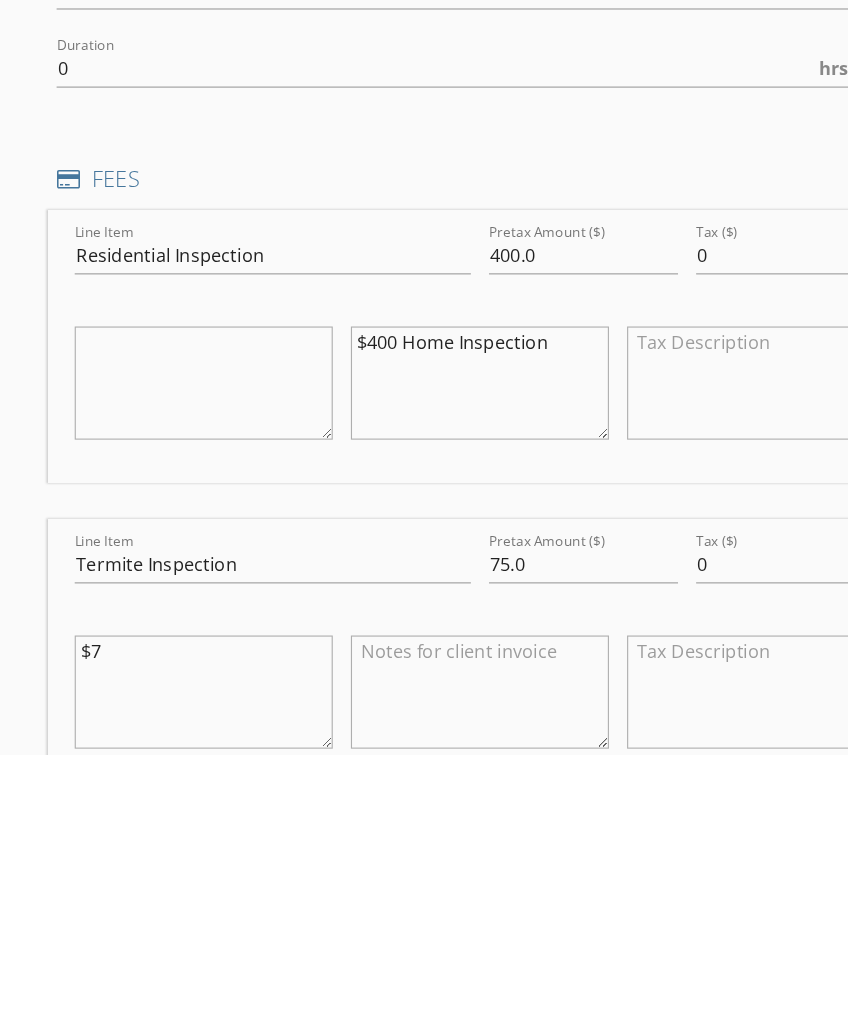 type on "$" 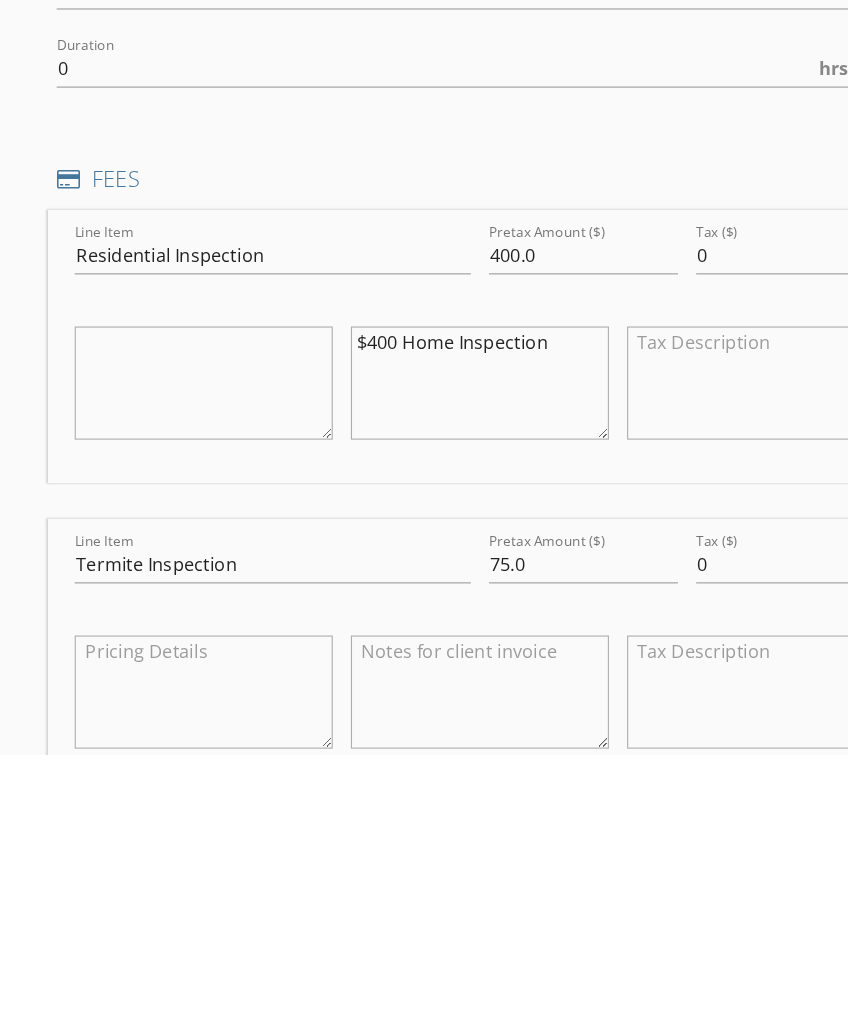 type 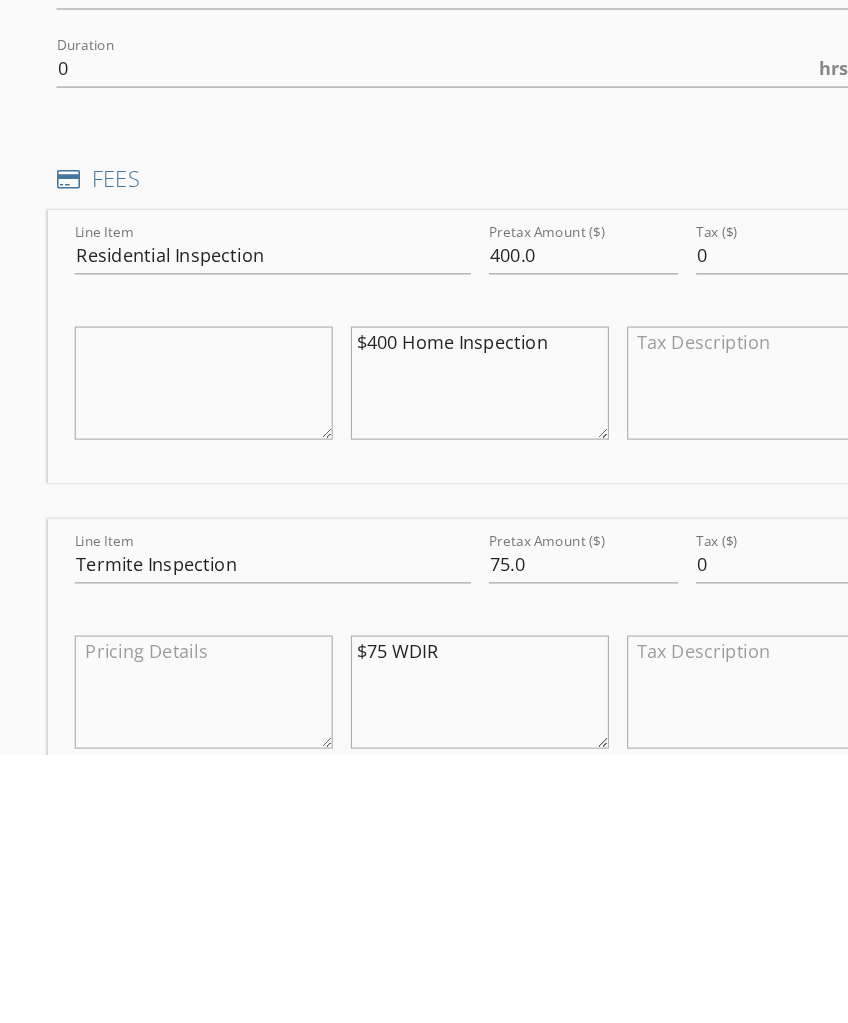 type on "$75 WDIR" 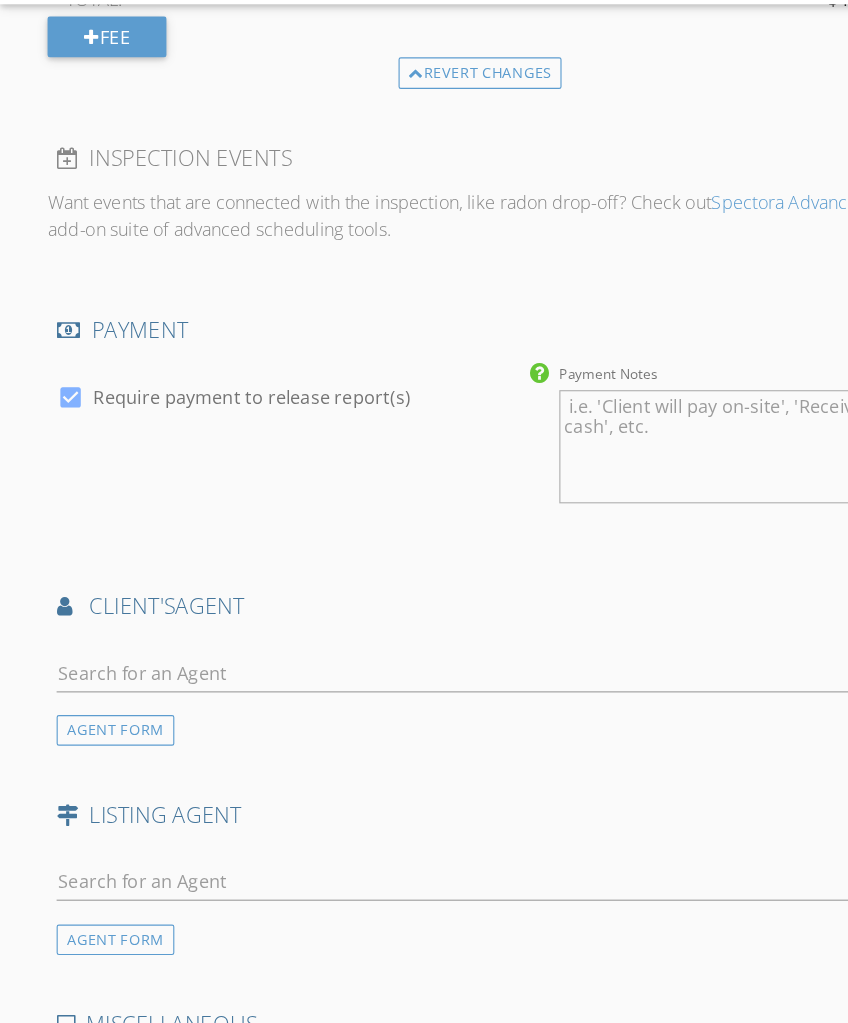 scroll, scrollTop: 2412, scrollLeft: 0, axis: vertical 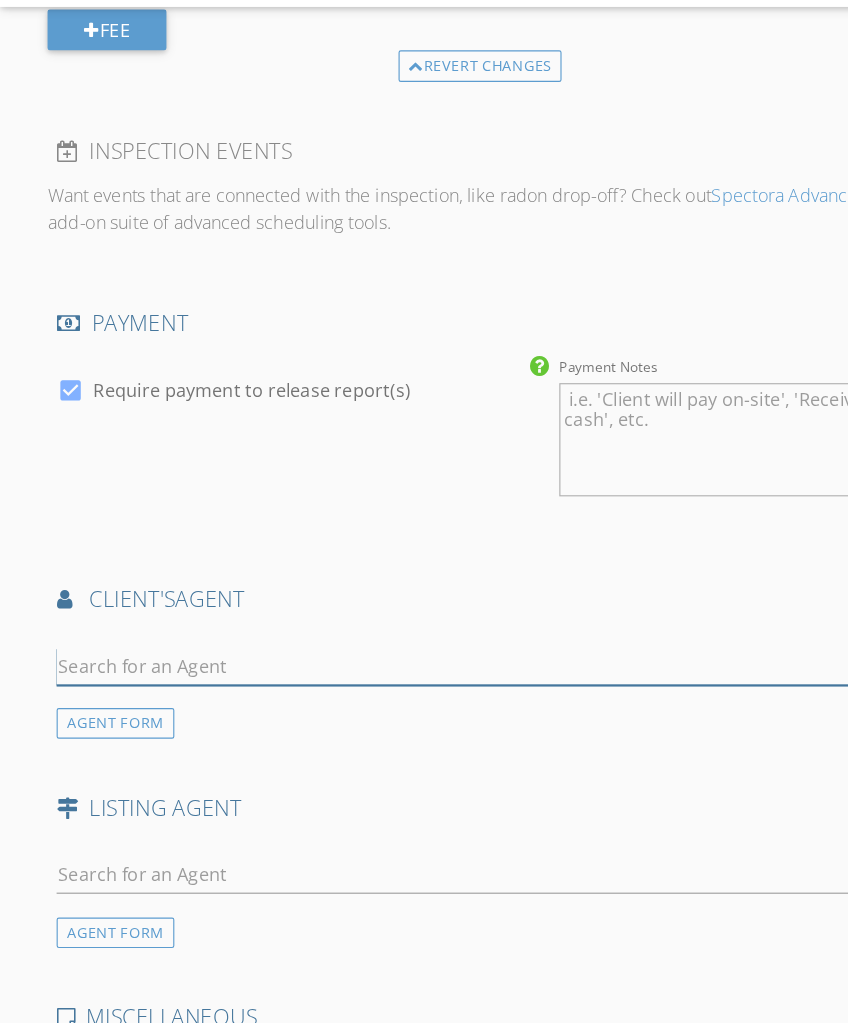 click at bounding box center [423, 646] 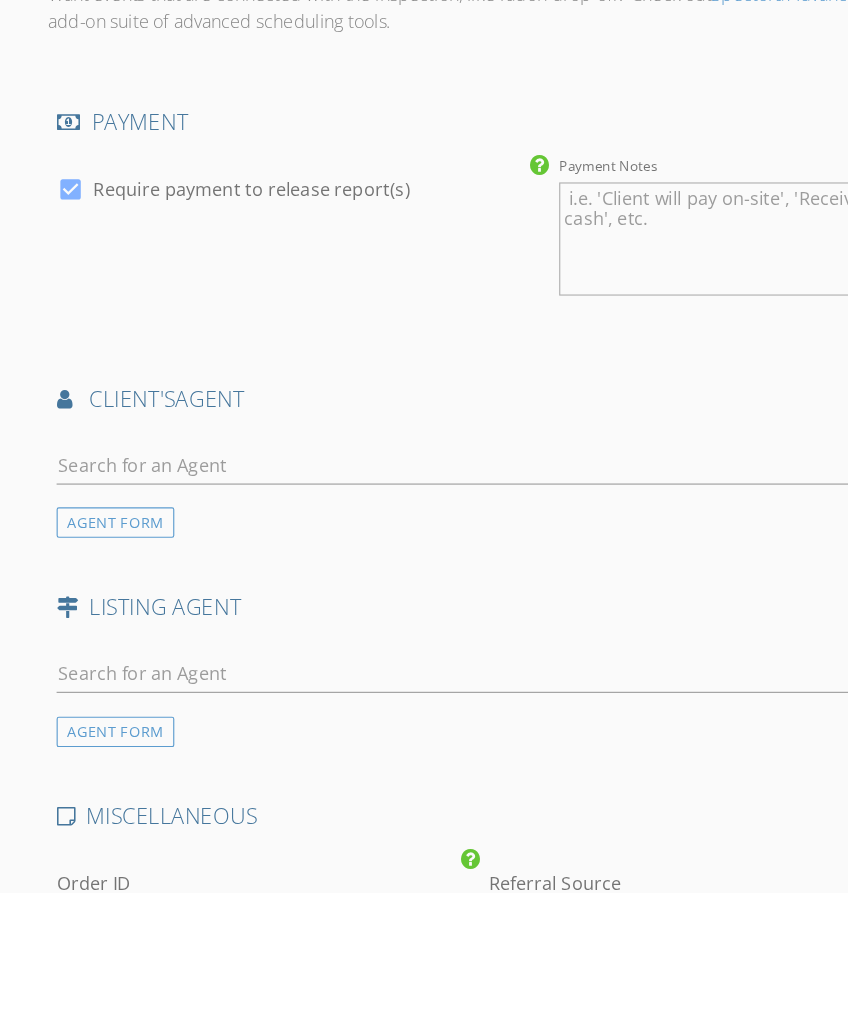 click on "AGENT FORM" at bounding box center [102, 696] 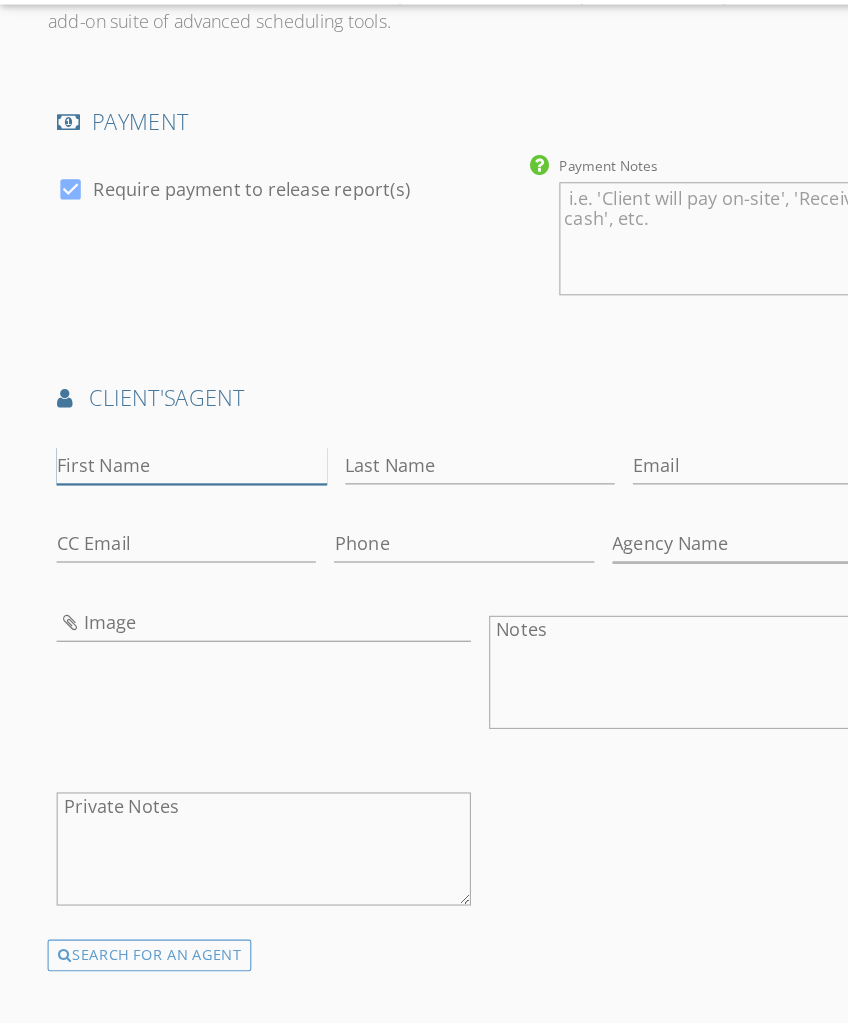 click on "First Name" at bounding box center (169, 471) 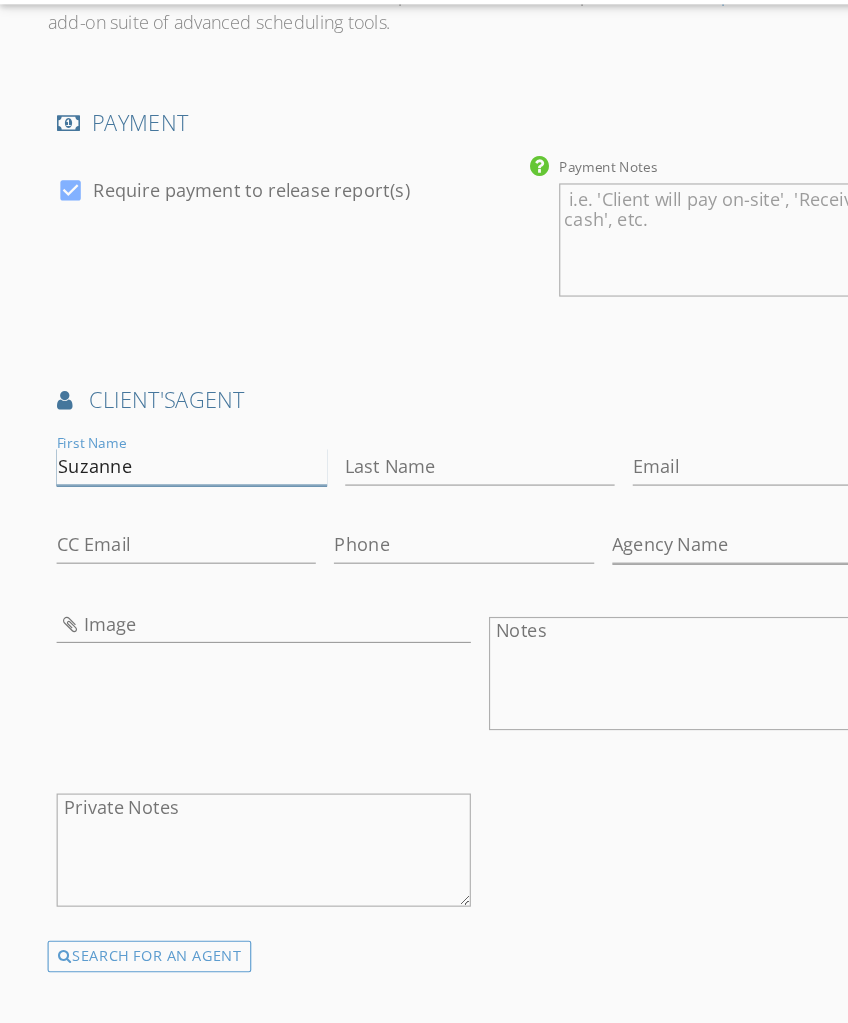 type on "Suzanne" 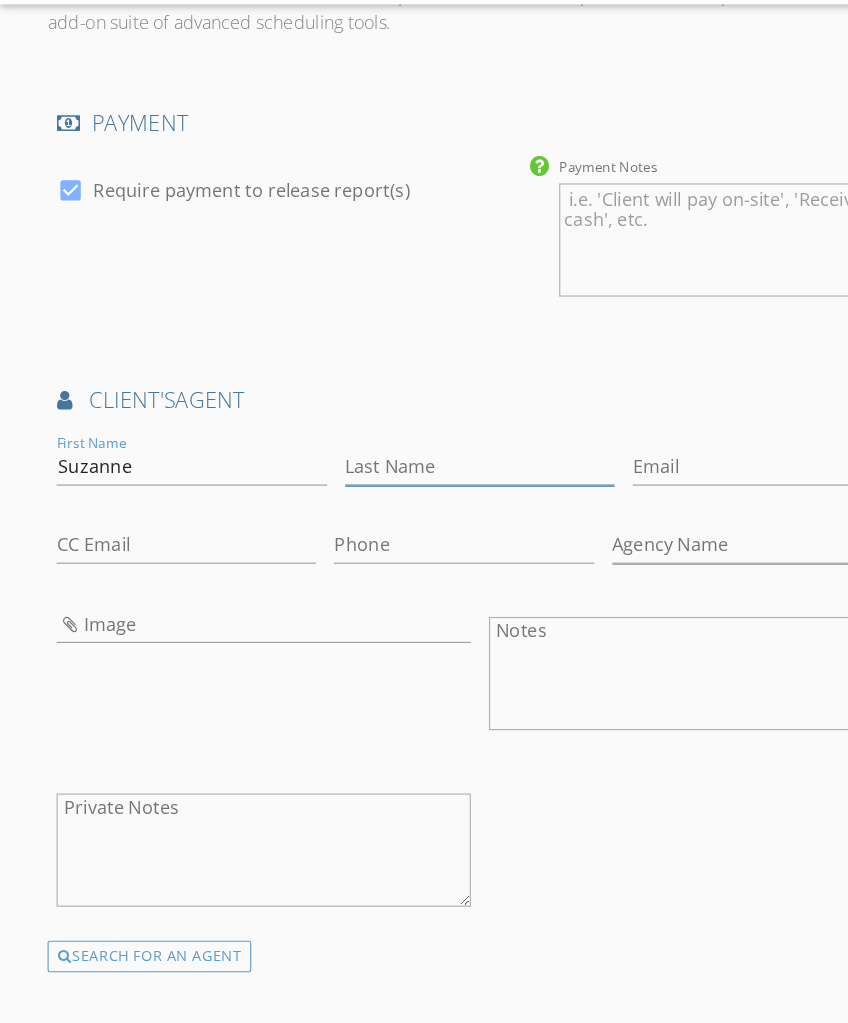 click on "Last Name" at bounding box center (424, 472) 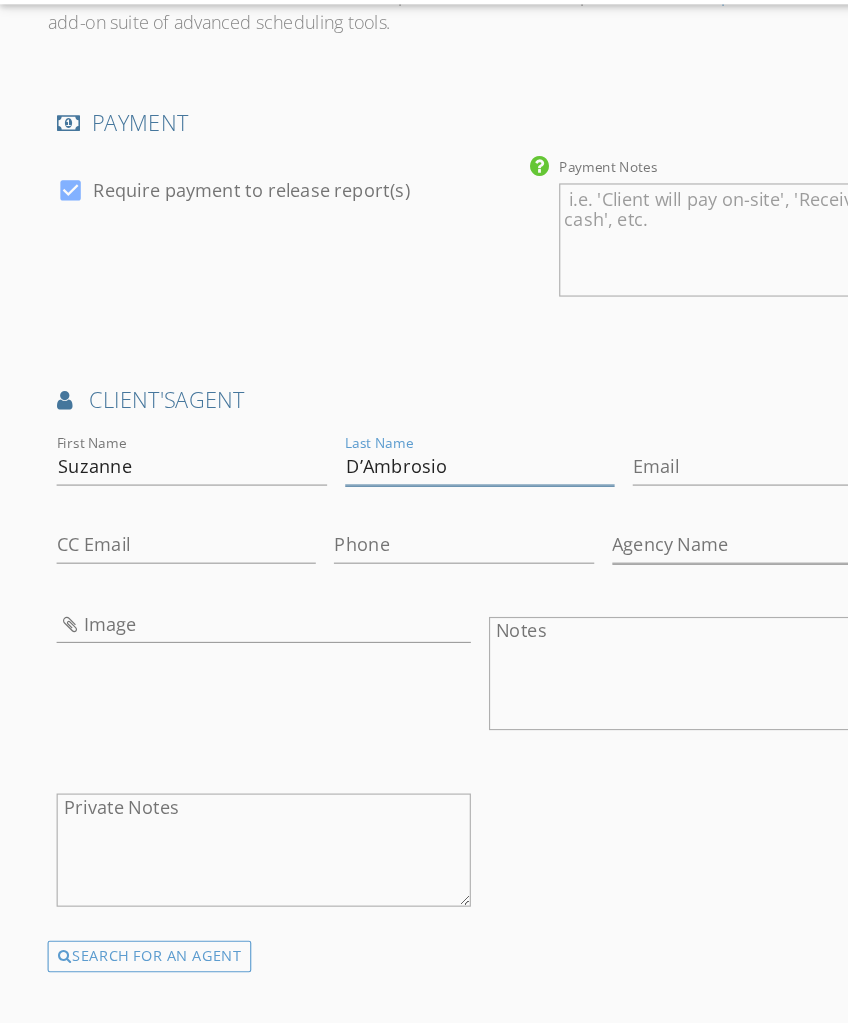 type on "[LAST]" 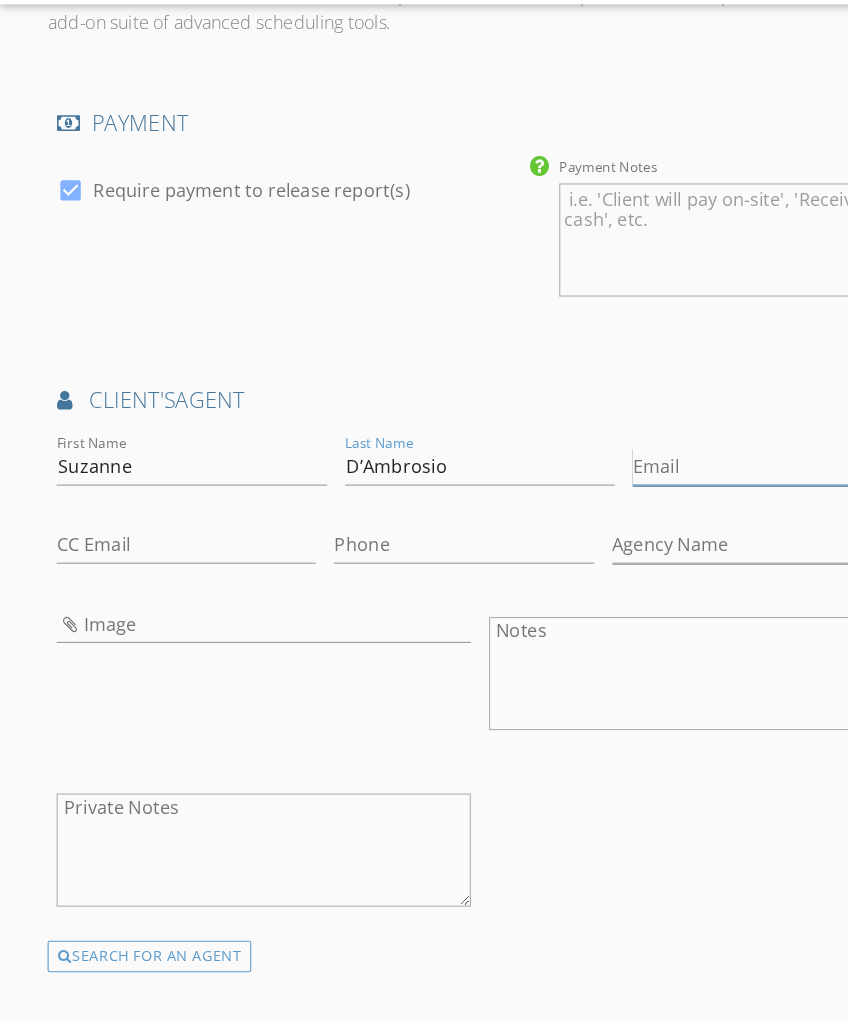 click on "Email" at bounding box center (678, 472) 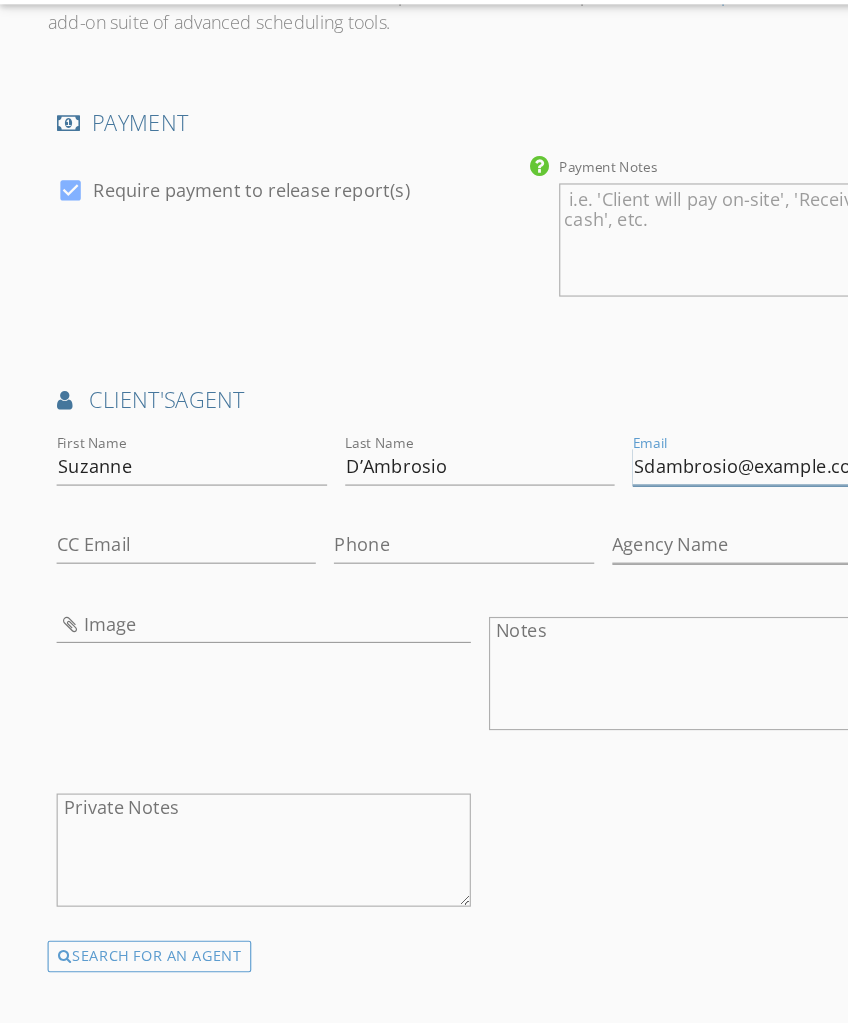 type on "Sdambrosio@latterblum.com" 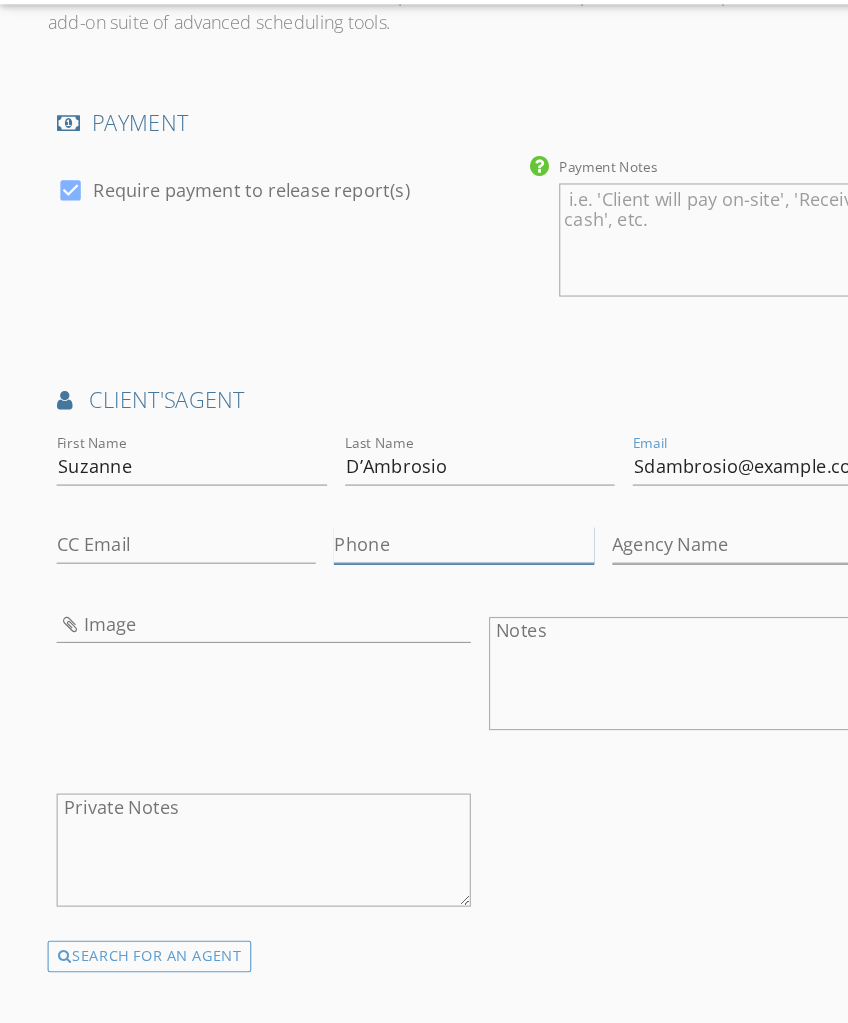 click on "Phone" at bounding box center [409, 541] 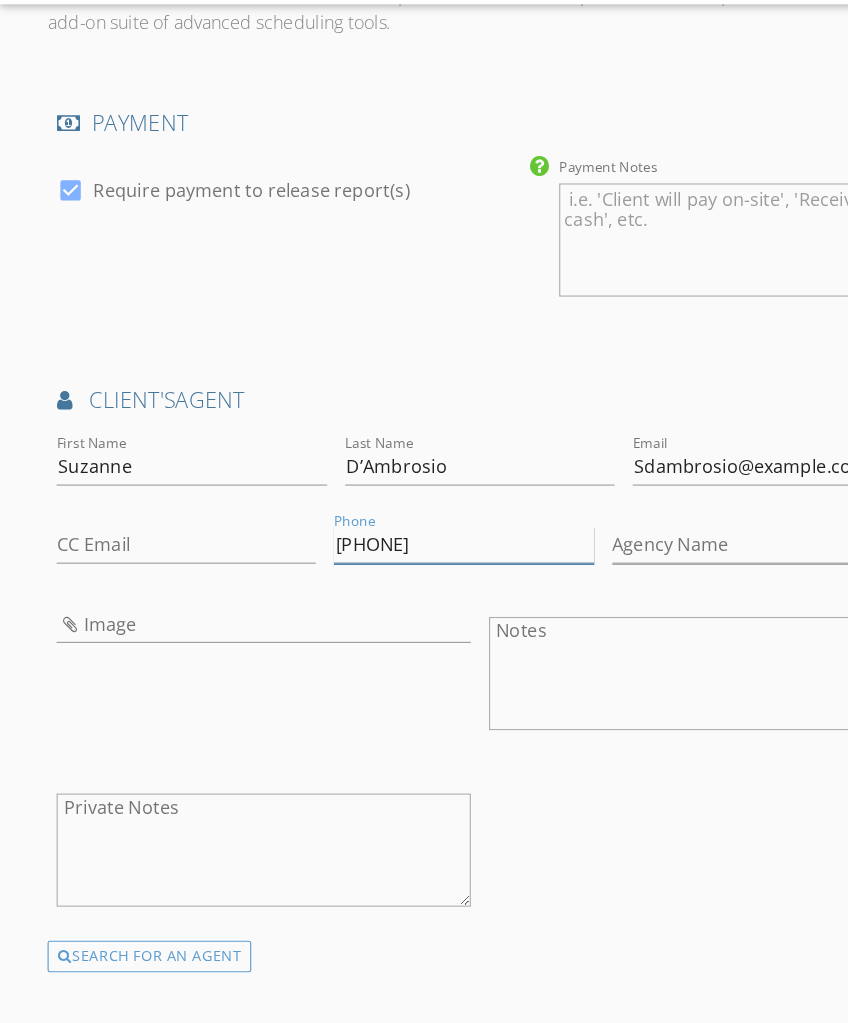 type on "[PHONE]" 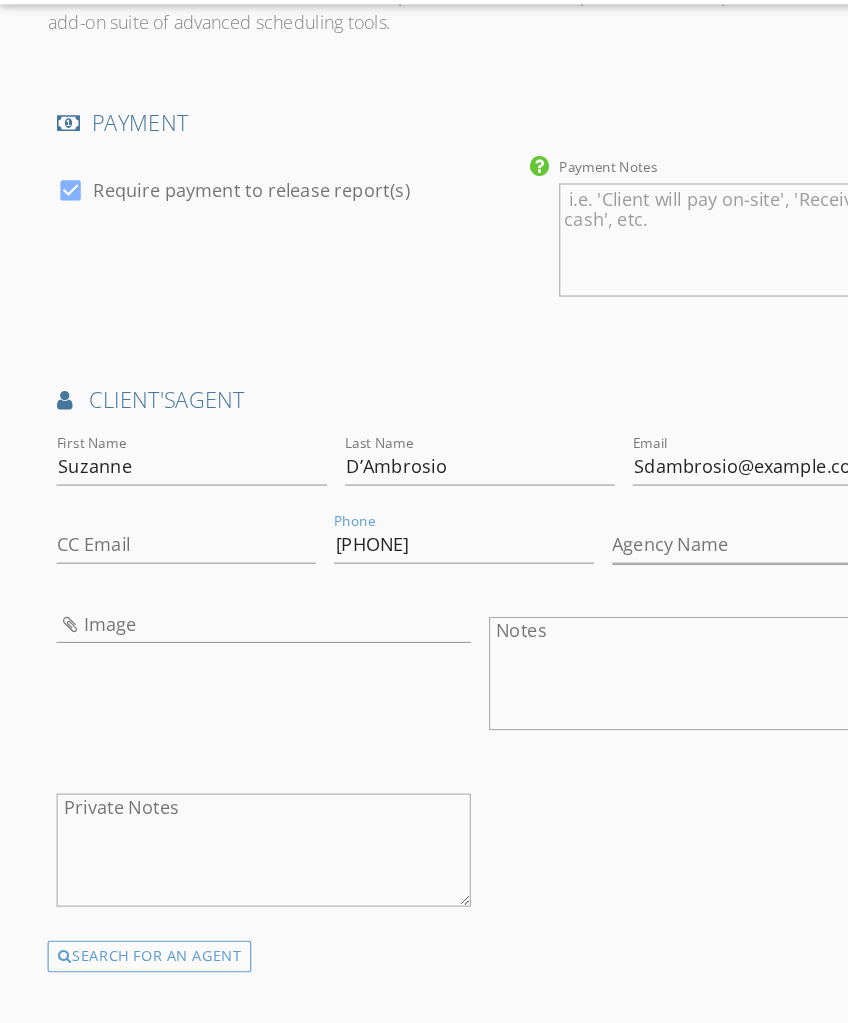 click on "Image" at bounding box center (233, 657) 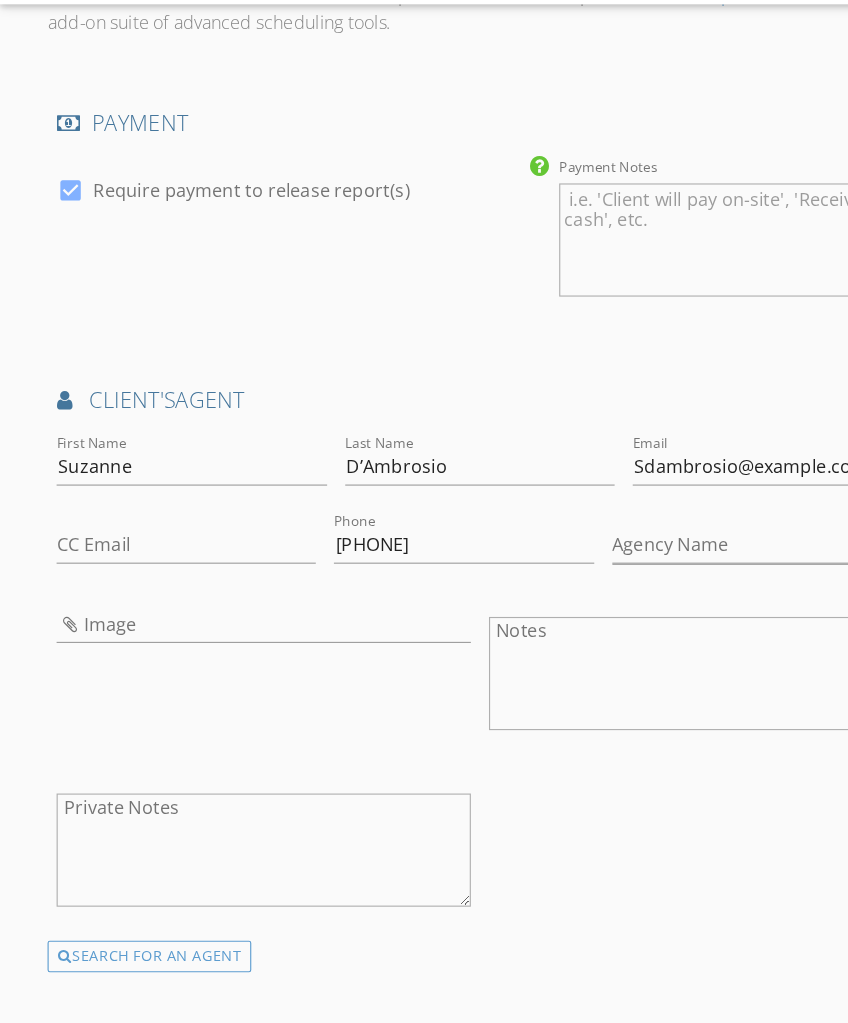 scroll, scrollTop: 2587, scrollLeft: 0, axis: vertical 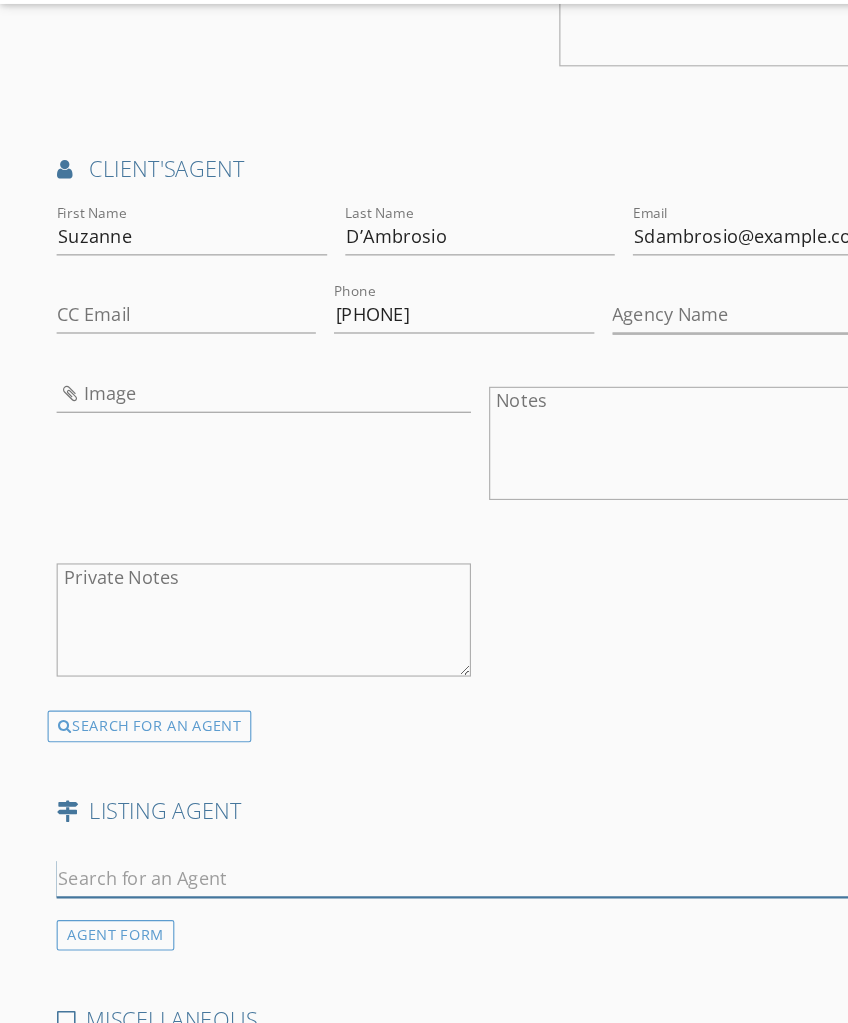 click at bounding box center [423, 836] 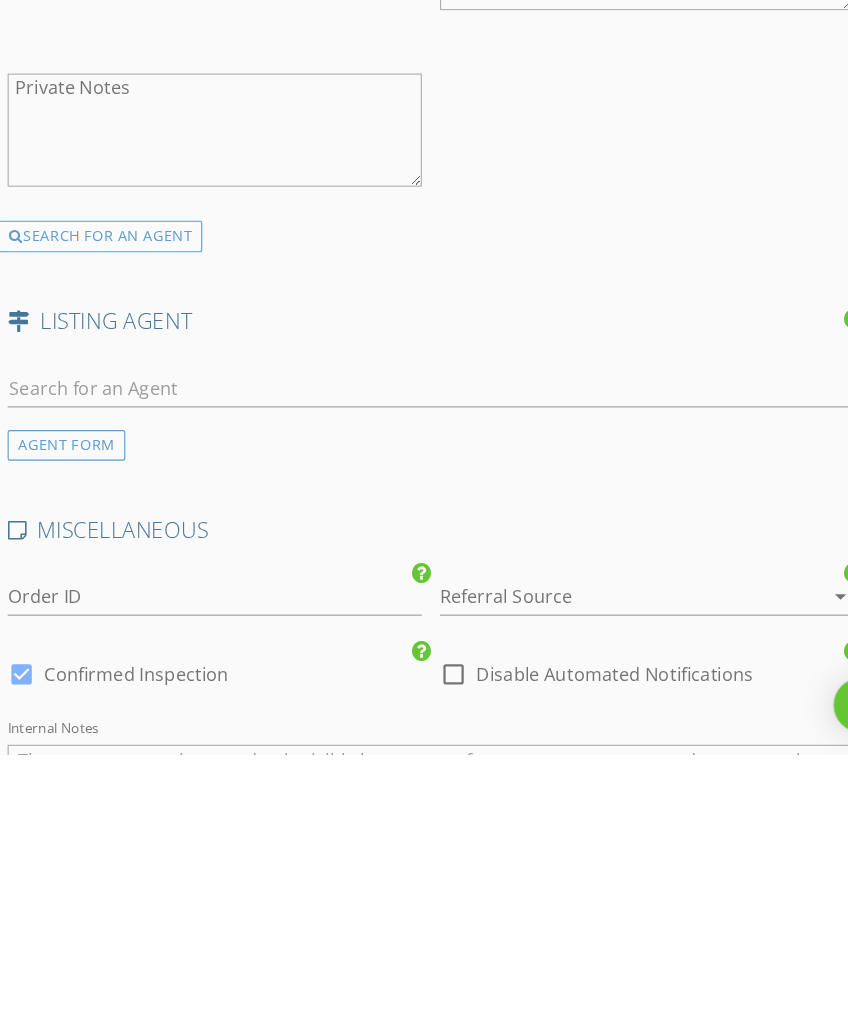 click on "AGENT FORM" at bounding box center (102, 749) 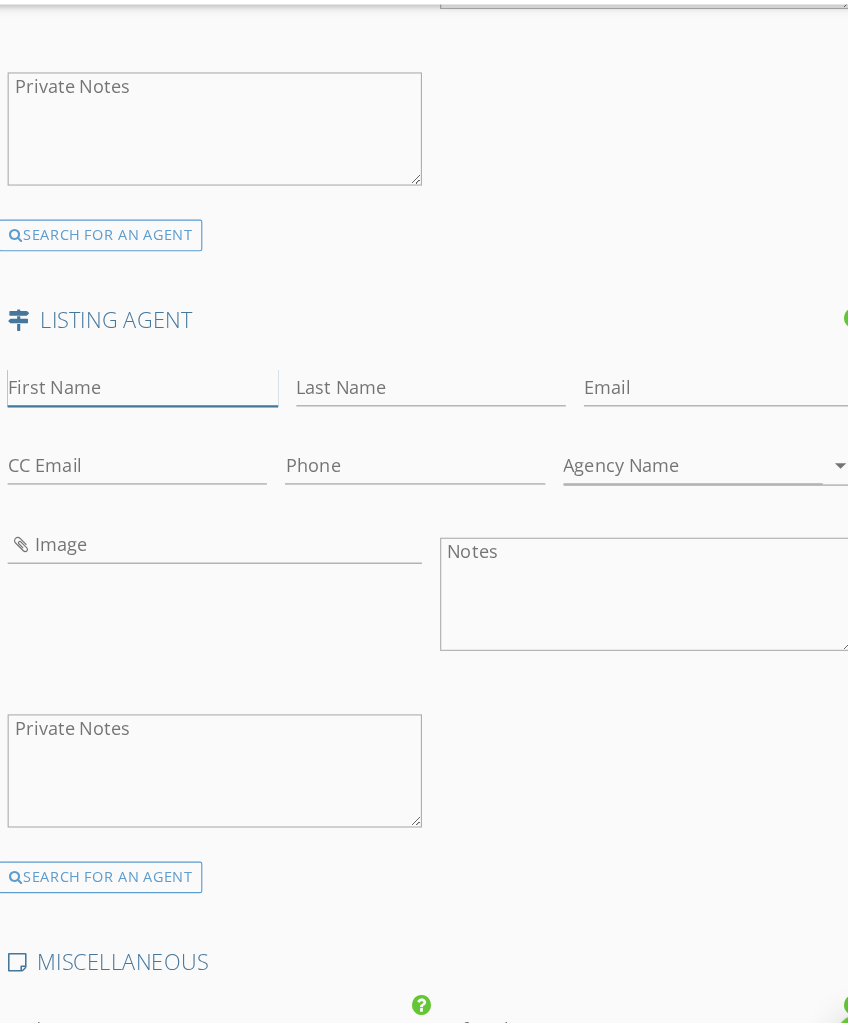 click on "First Name" at bounding box center [169, 402] 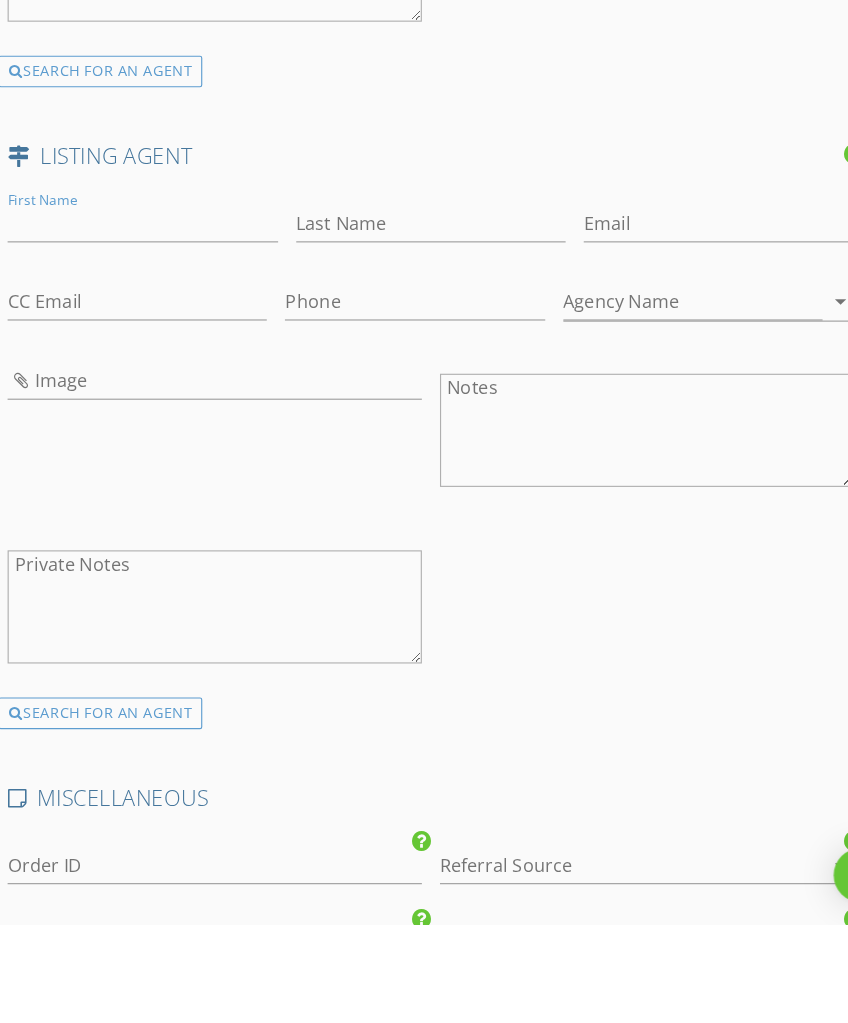 click on "SEARCH FOR AN AGENT" at bounding box center [132, 836] 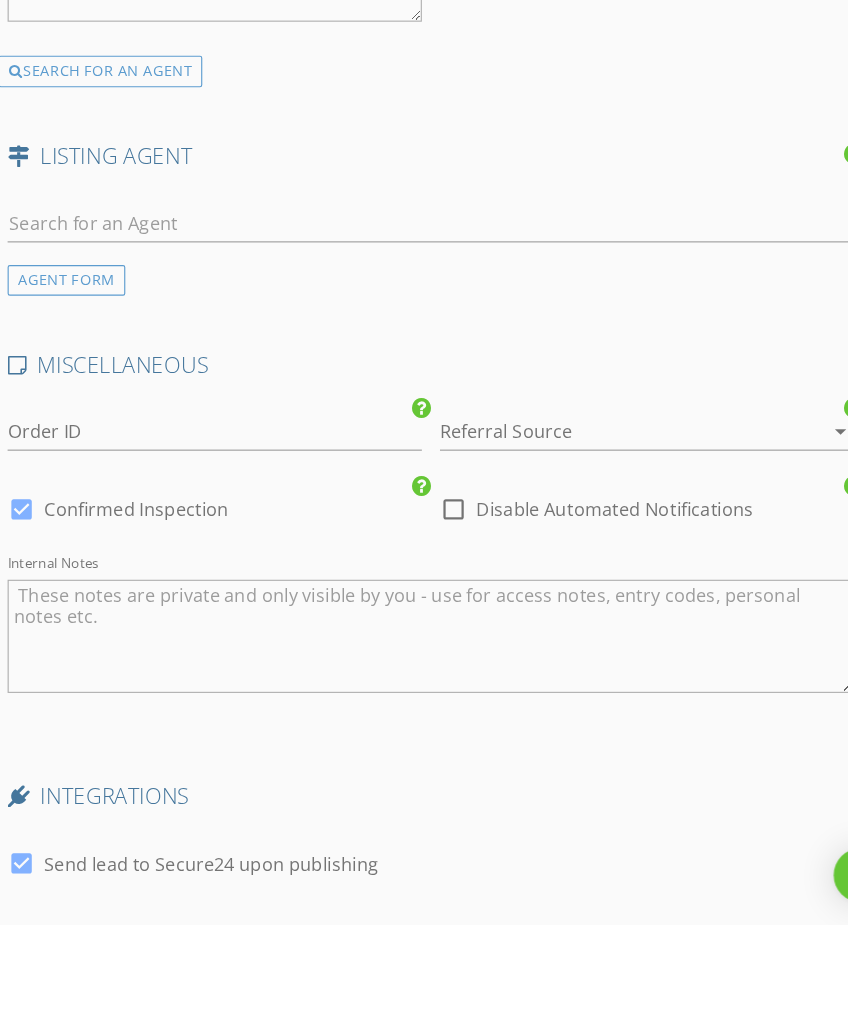 scroll, scrollTop: 3369, scrollLeft: 0, axis: vertical 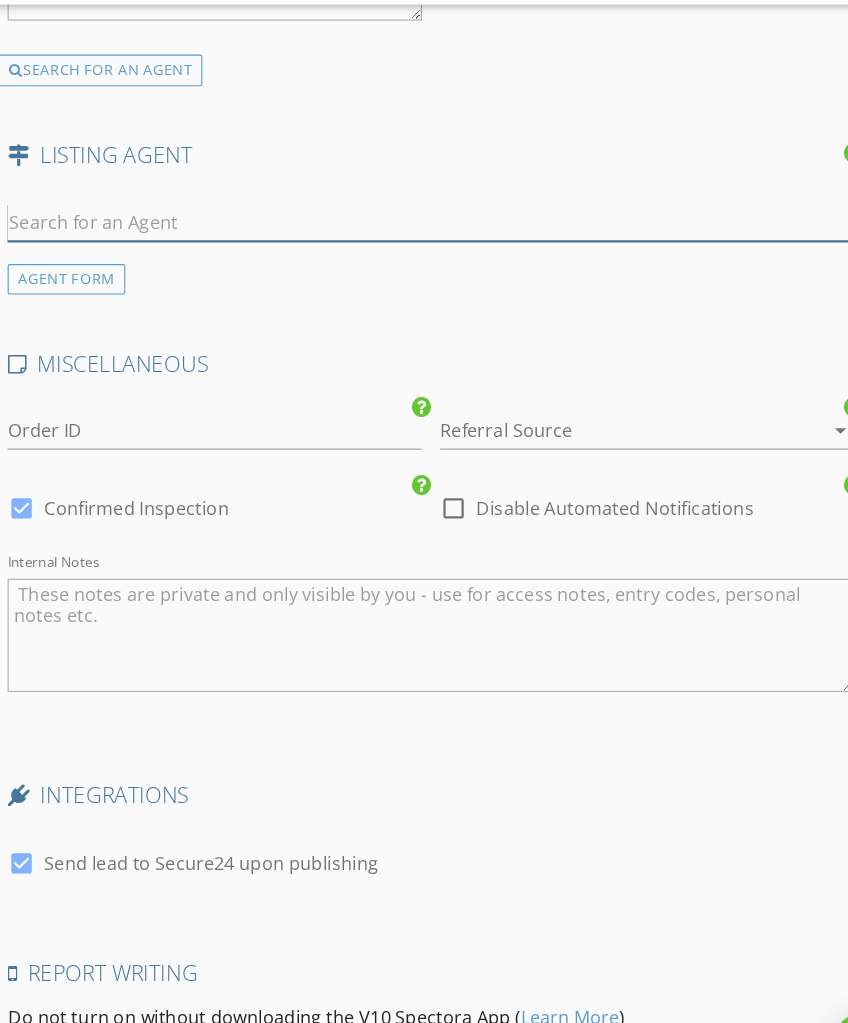 click at bounding box center (423, 256) 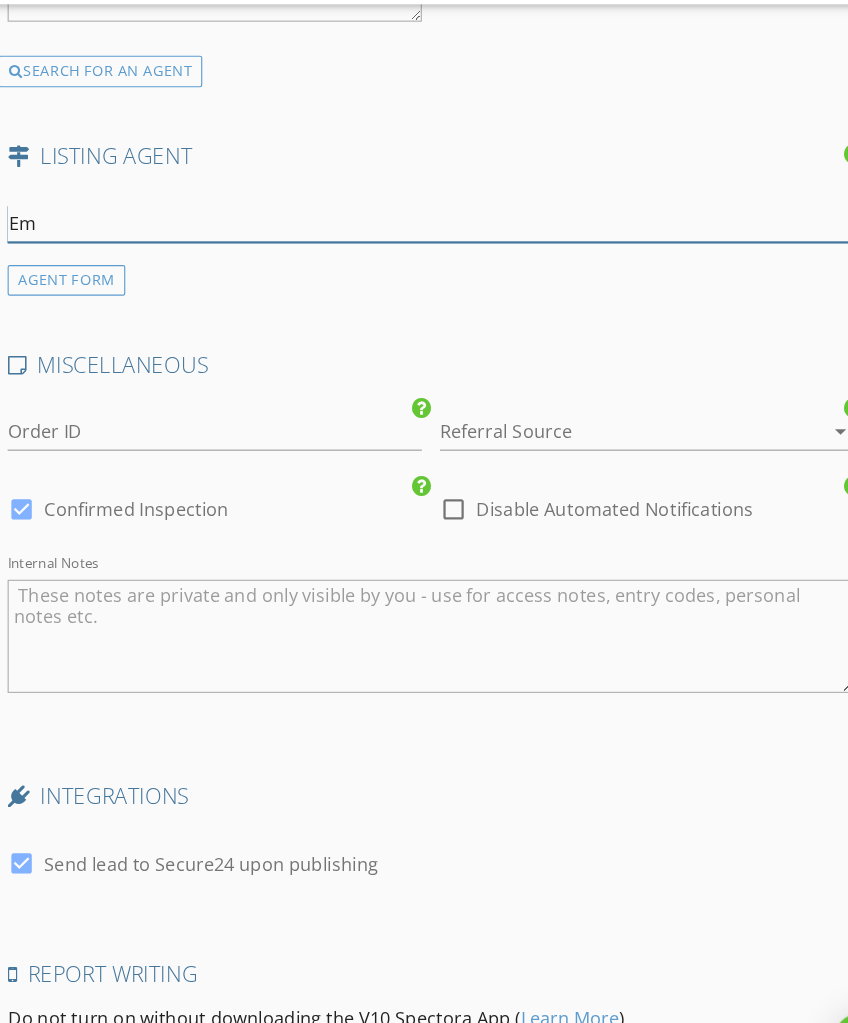 type on "E" 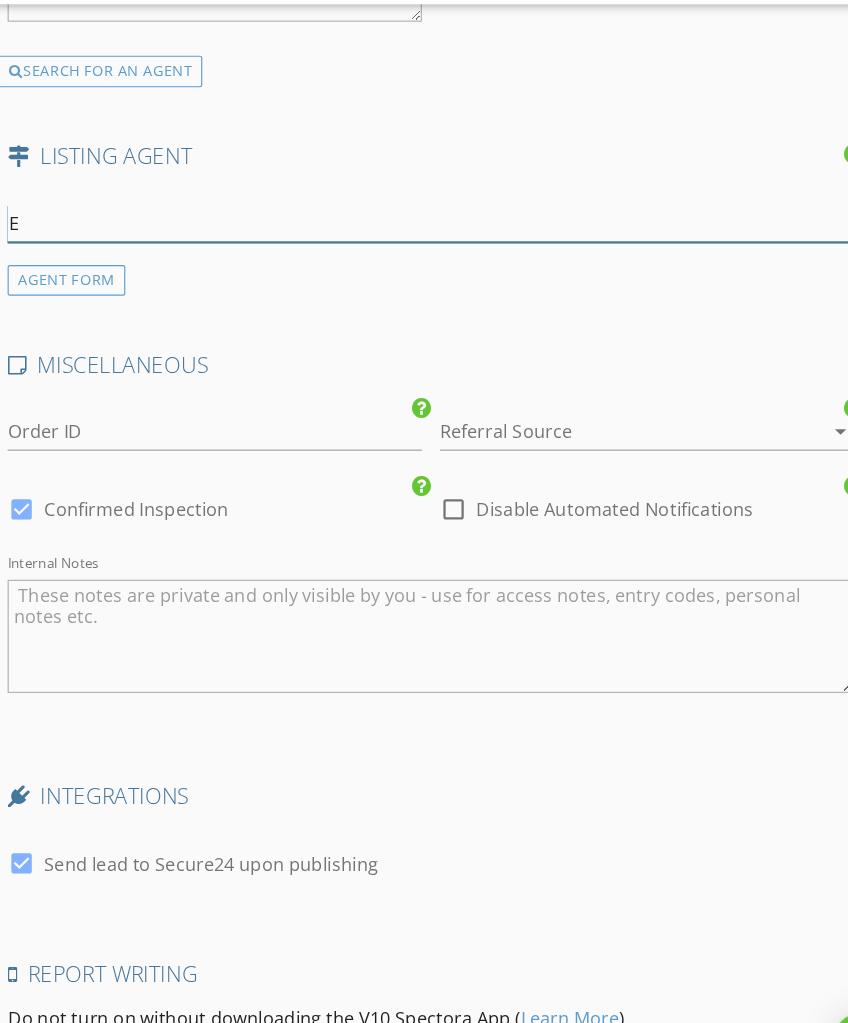 type 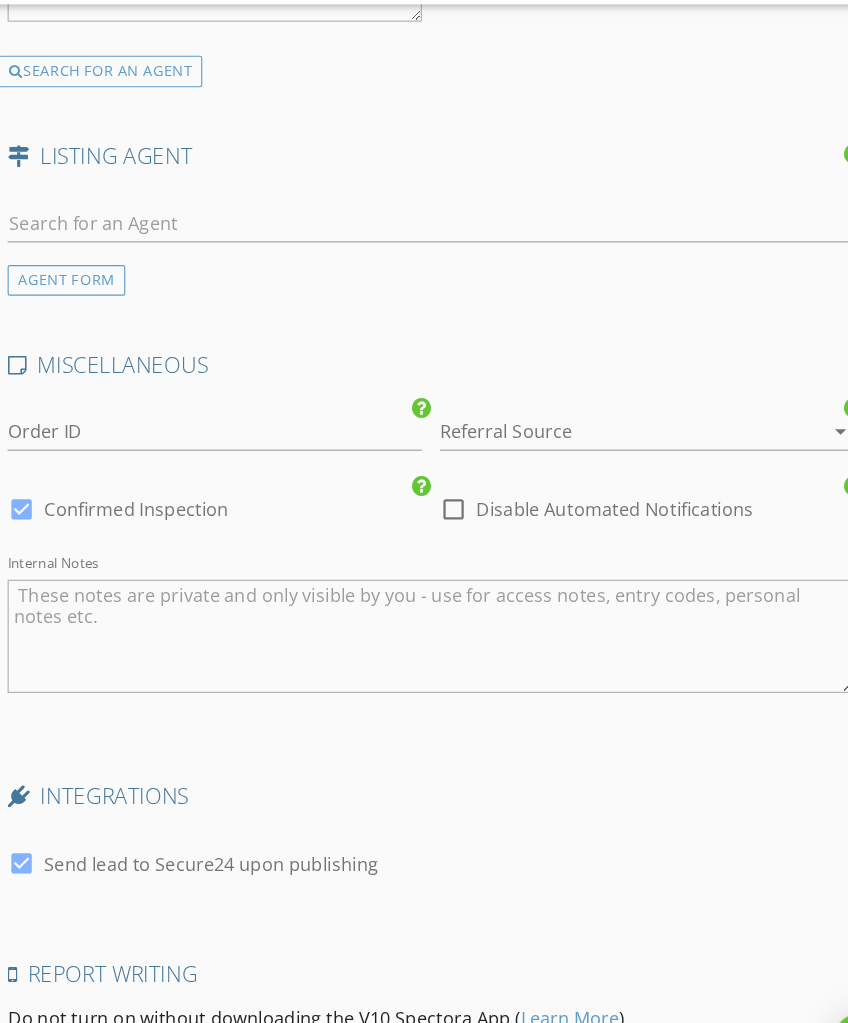 click on "AGENT FORM" at bounding box center (102, 307) 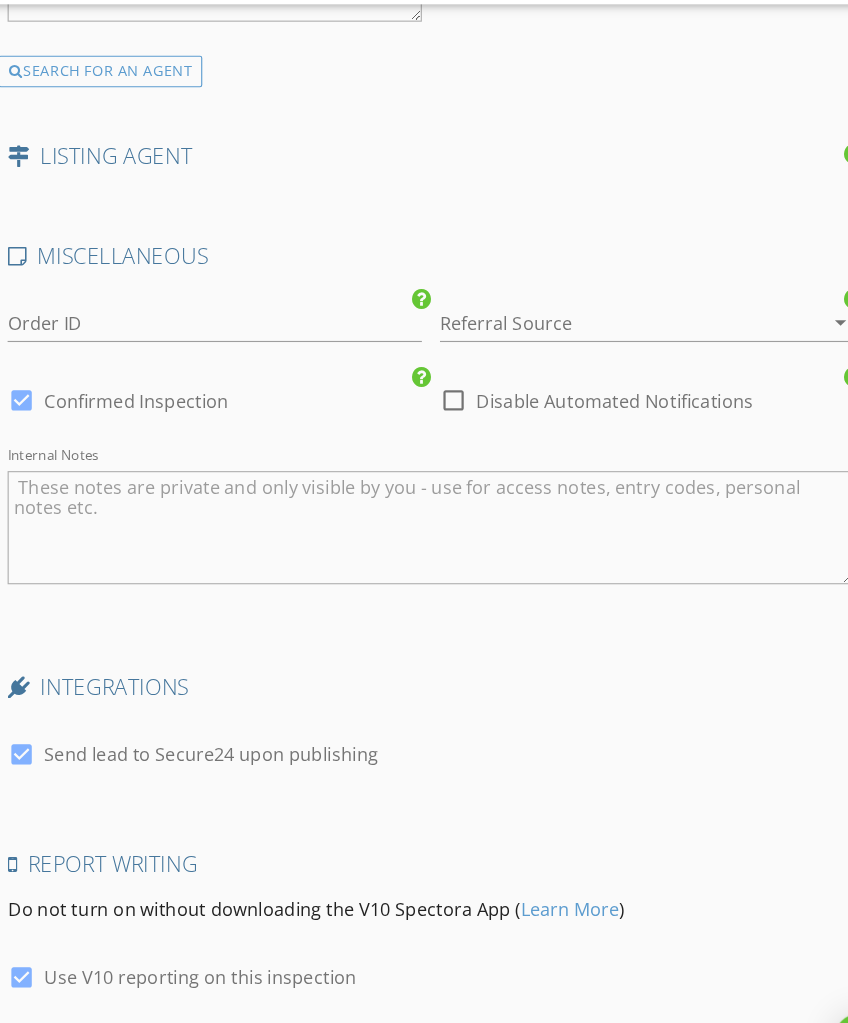 scroll, scrollTop: 3369, scrollLeft: 0, axis: vertical 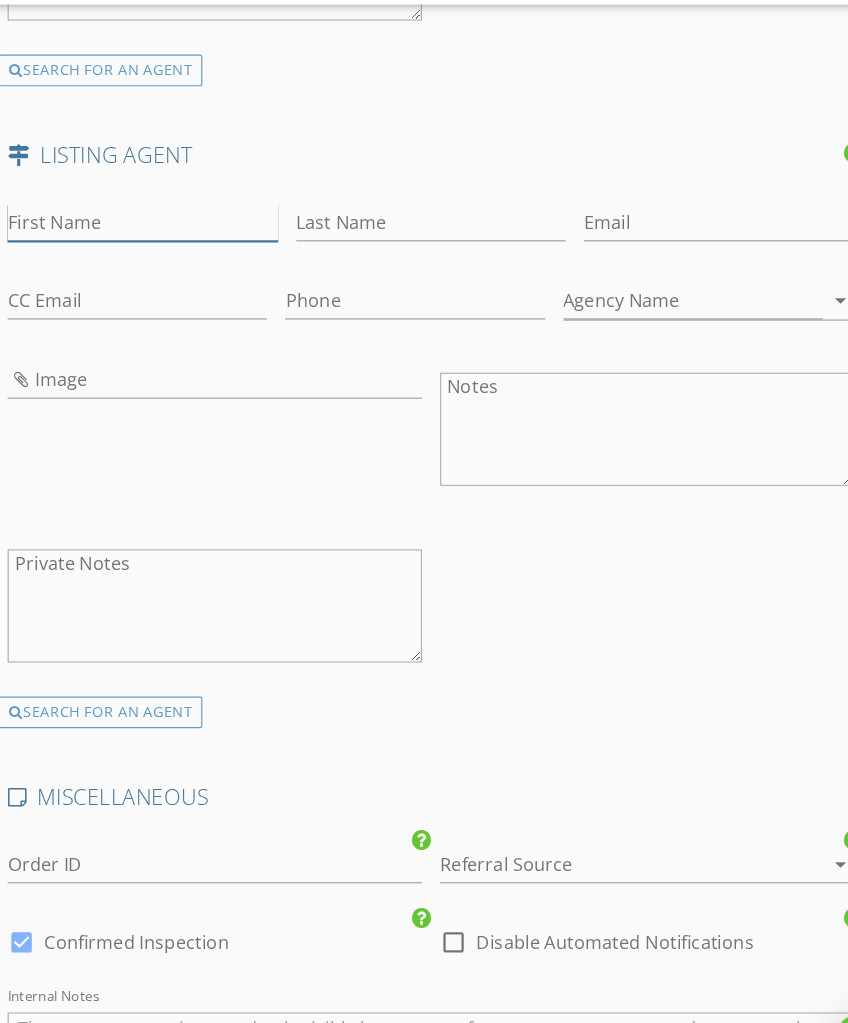 click on "First Name" at bounding box center (169, 256) 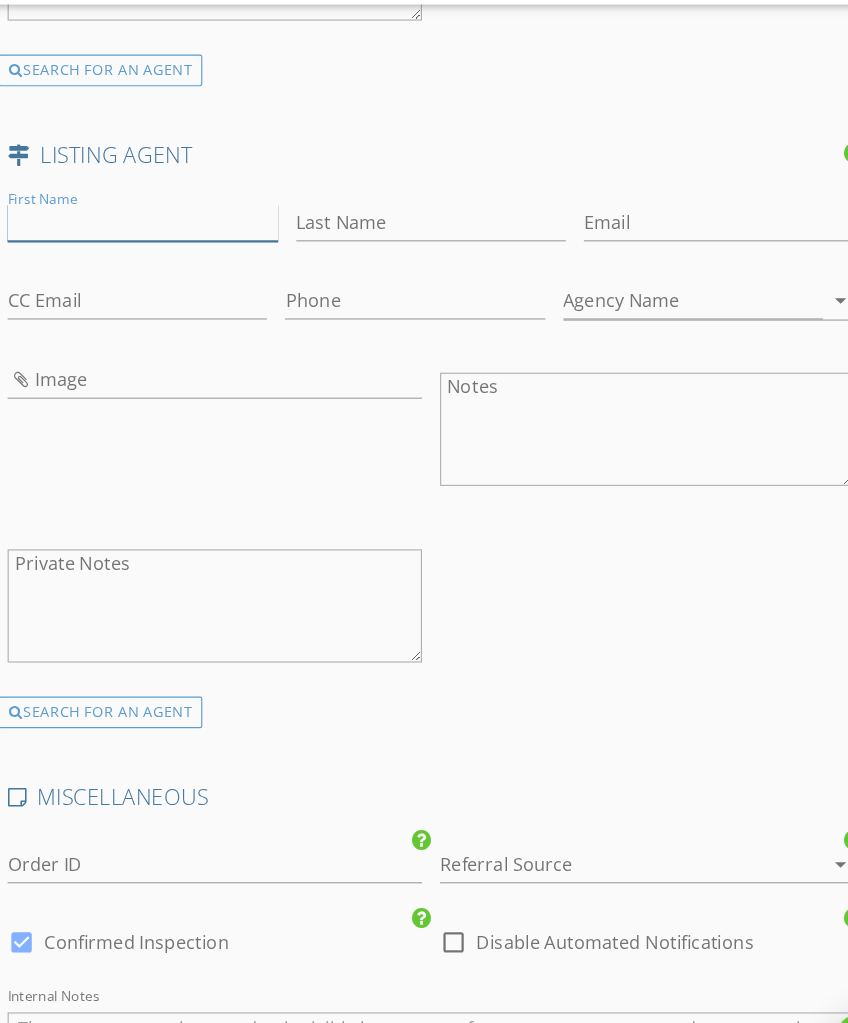 scroll, scrollTop: 3368, scrollLeft: 0, axis: vertical 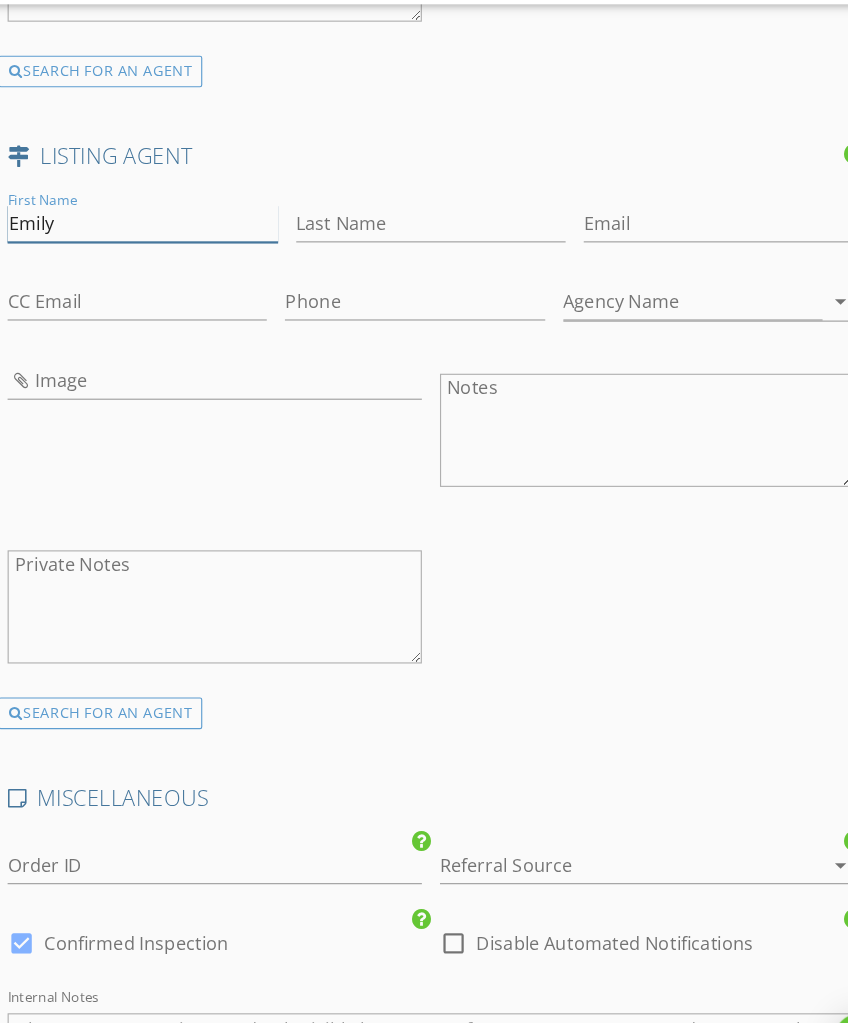 type on "Emily" 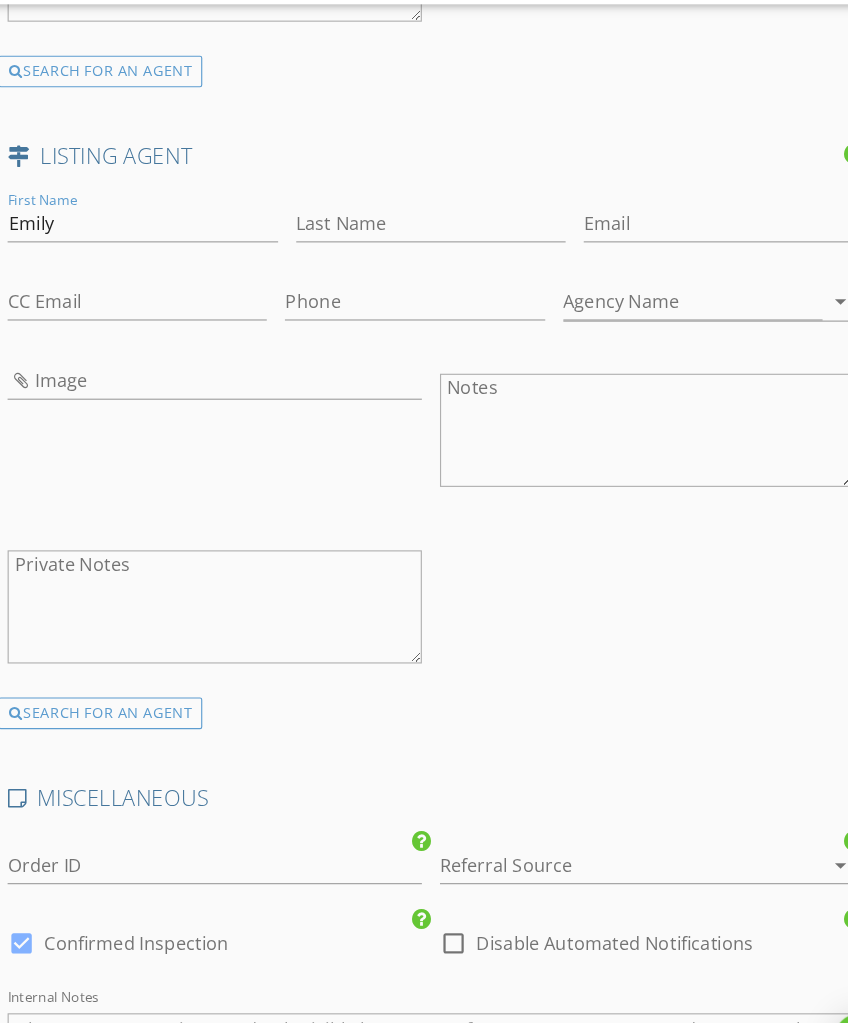 click on "Last Name" at bounding box center (424, 261) 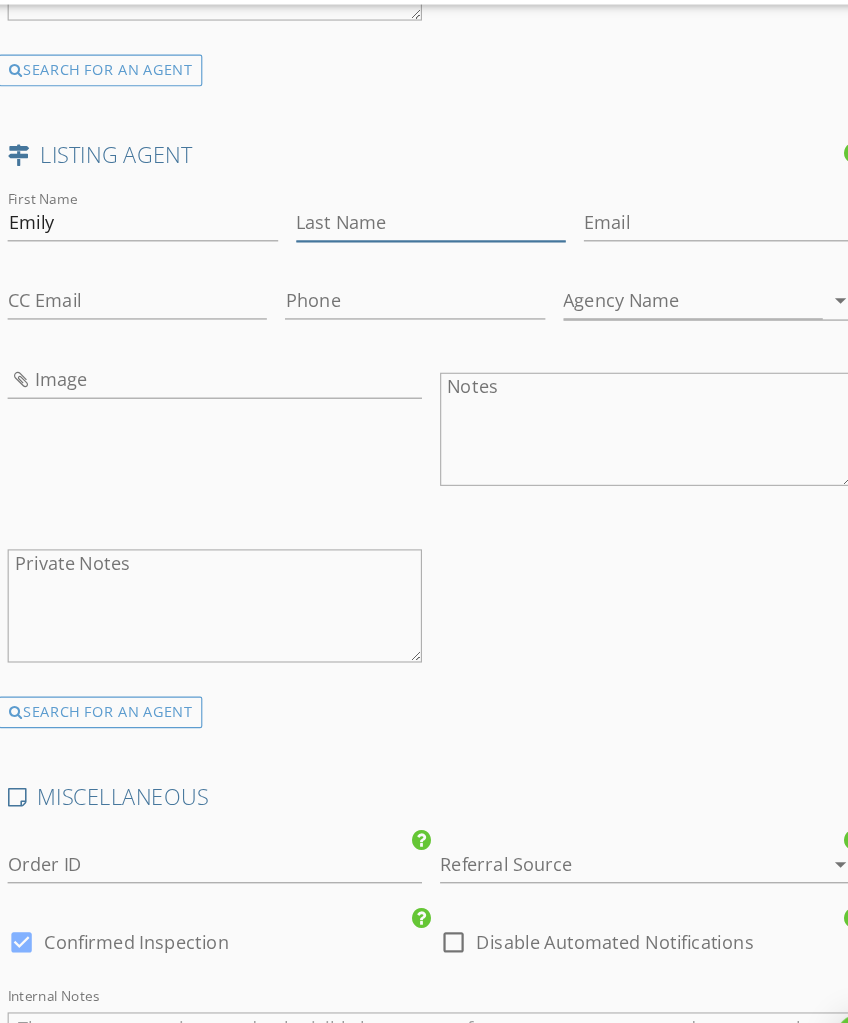 click on "Last Name" at bounding box center (424, 256) 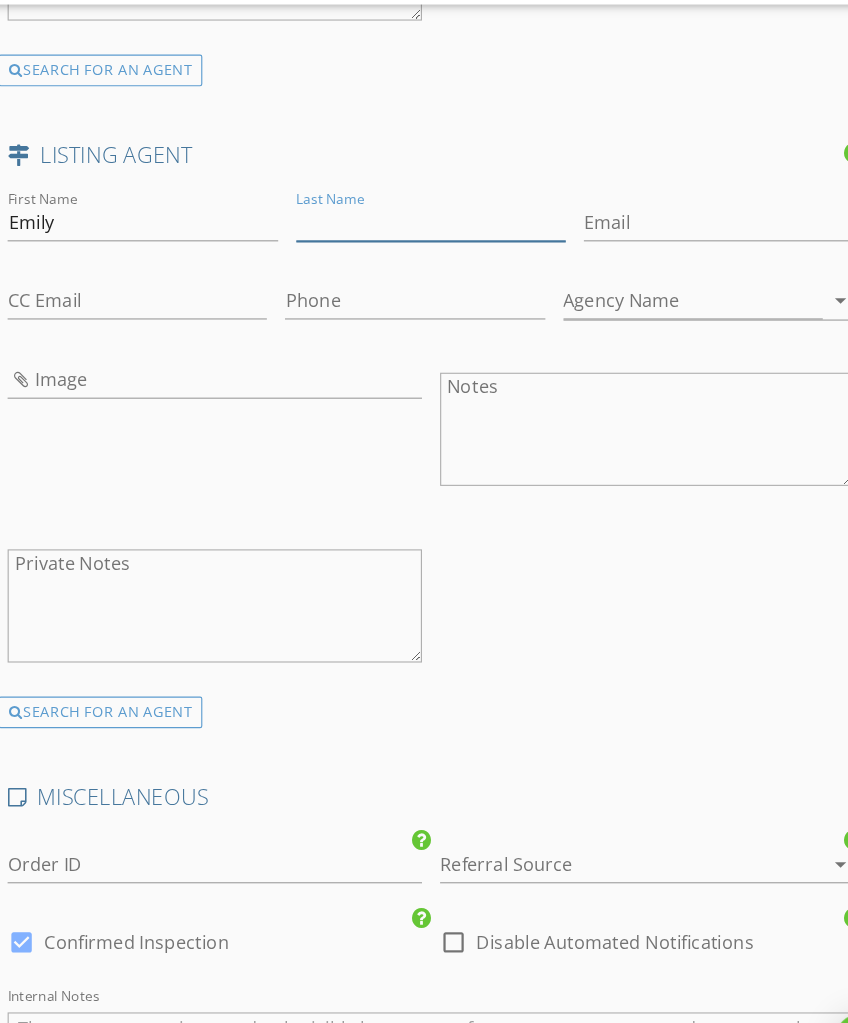 scroll, scrollTop: 3368, scrollLeft: 0, axis: vertical 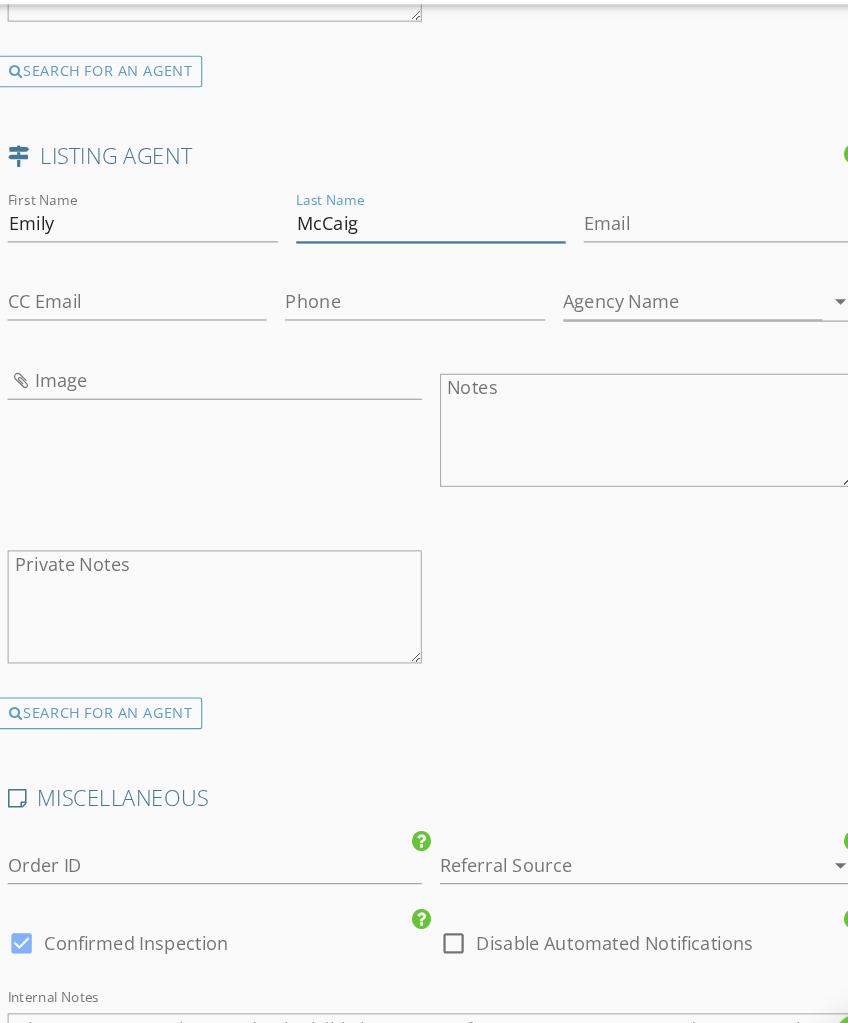 type on "McCaig" 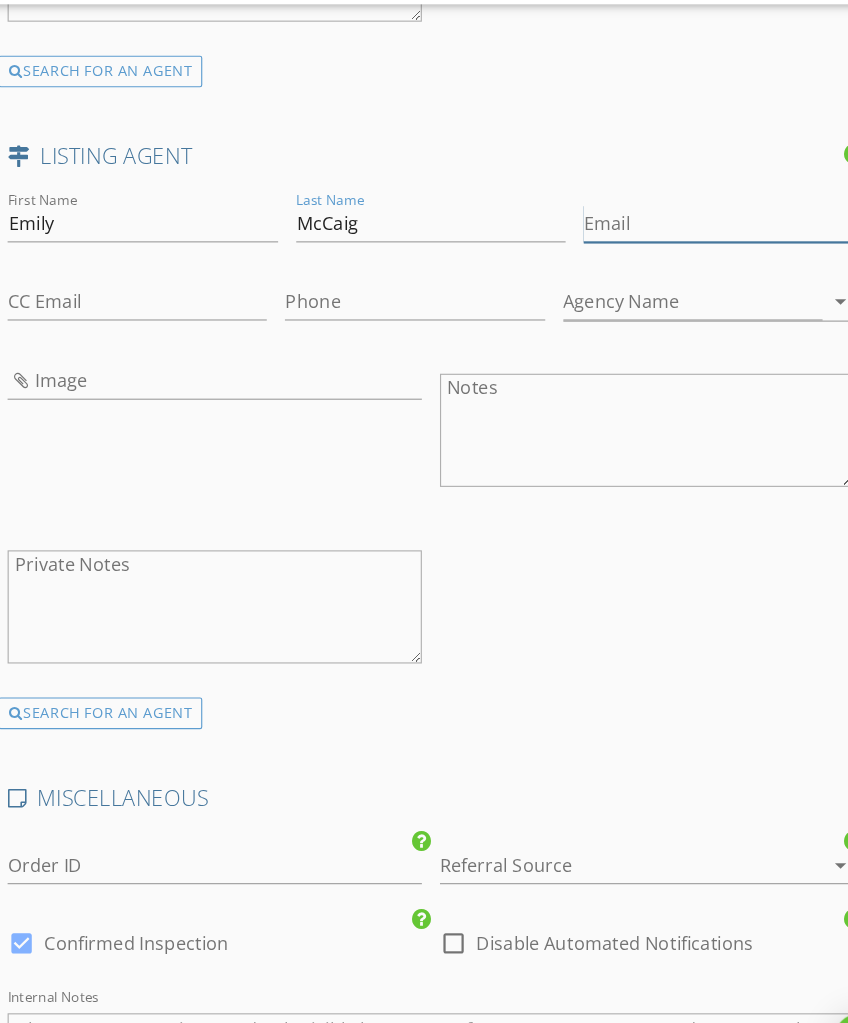 click on "Email" at bounding box center [678, 257] 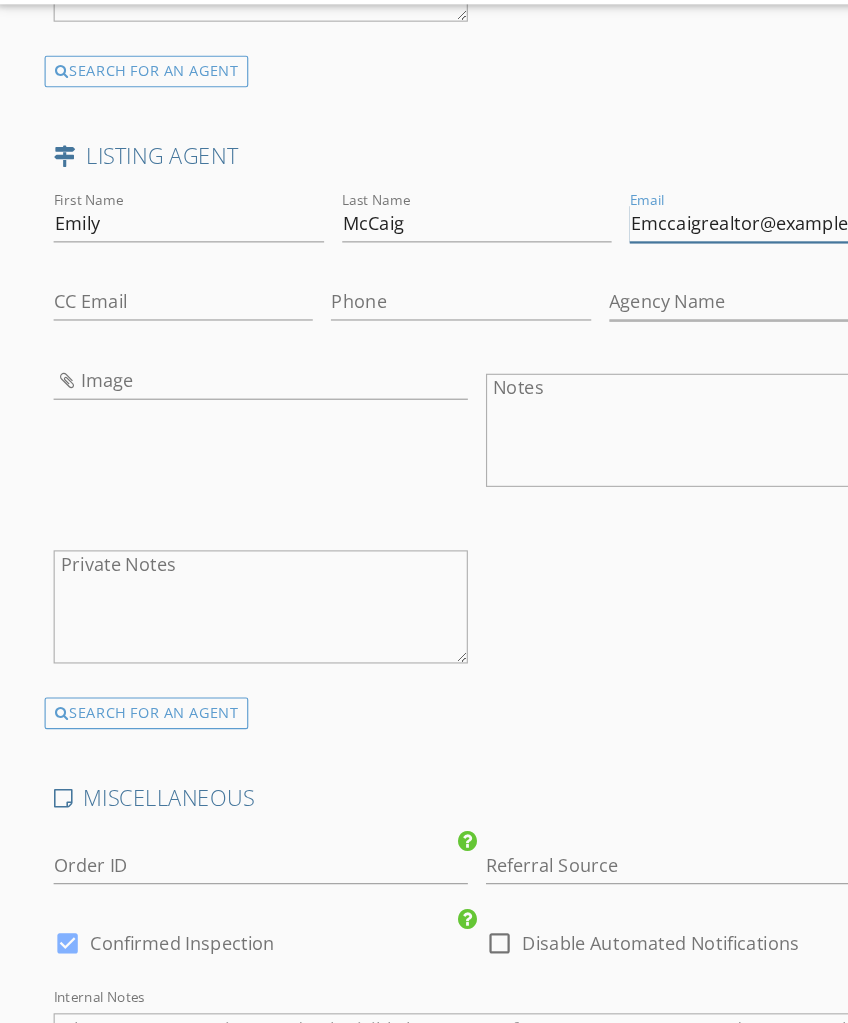 type on "Emccaigrealtor@gmail.com" 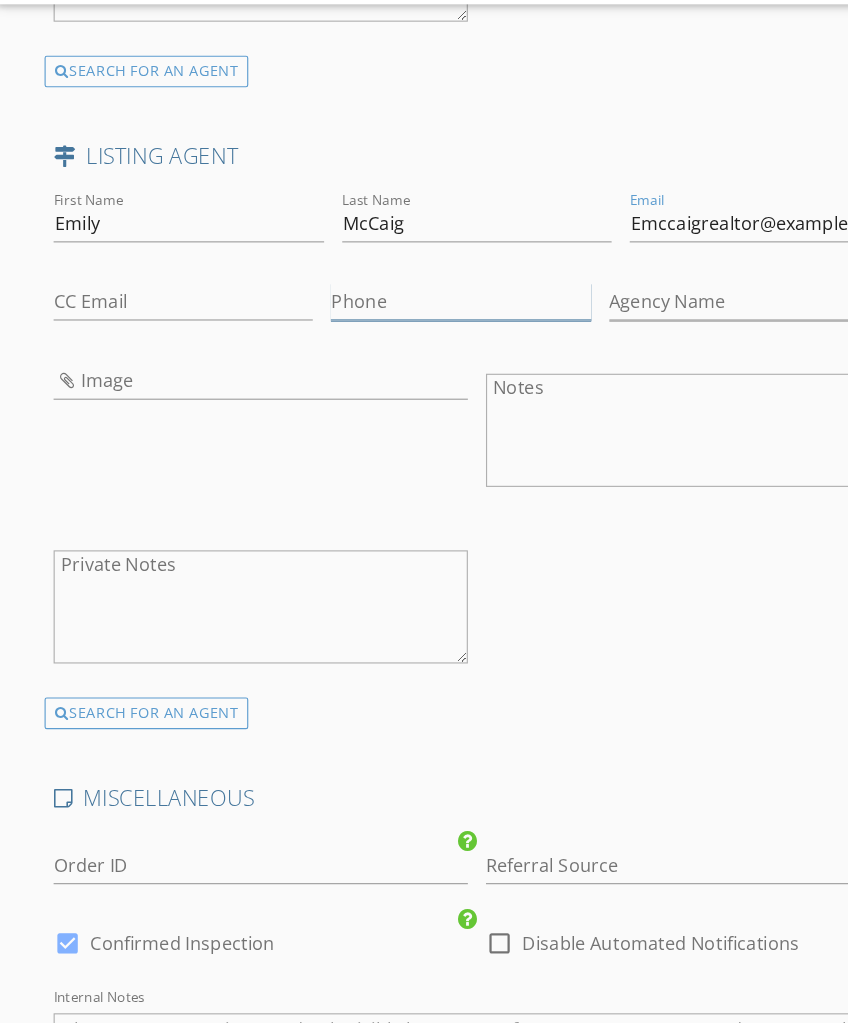 click on "Phone" at bounding box center (409, 326) 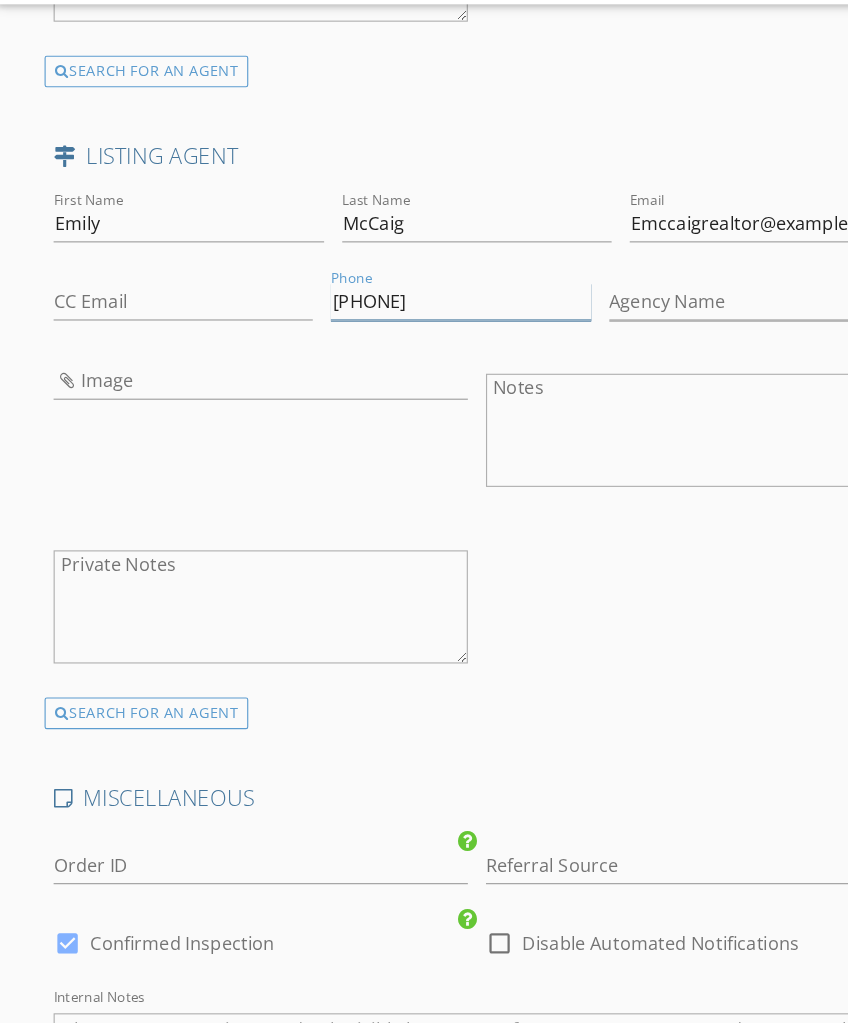 type on "[PHONE]" 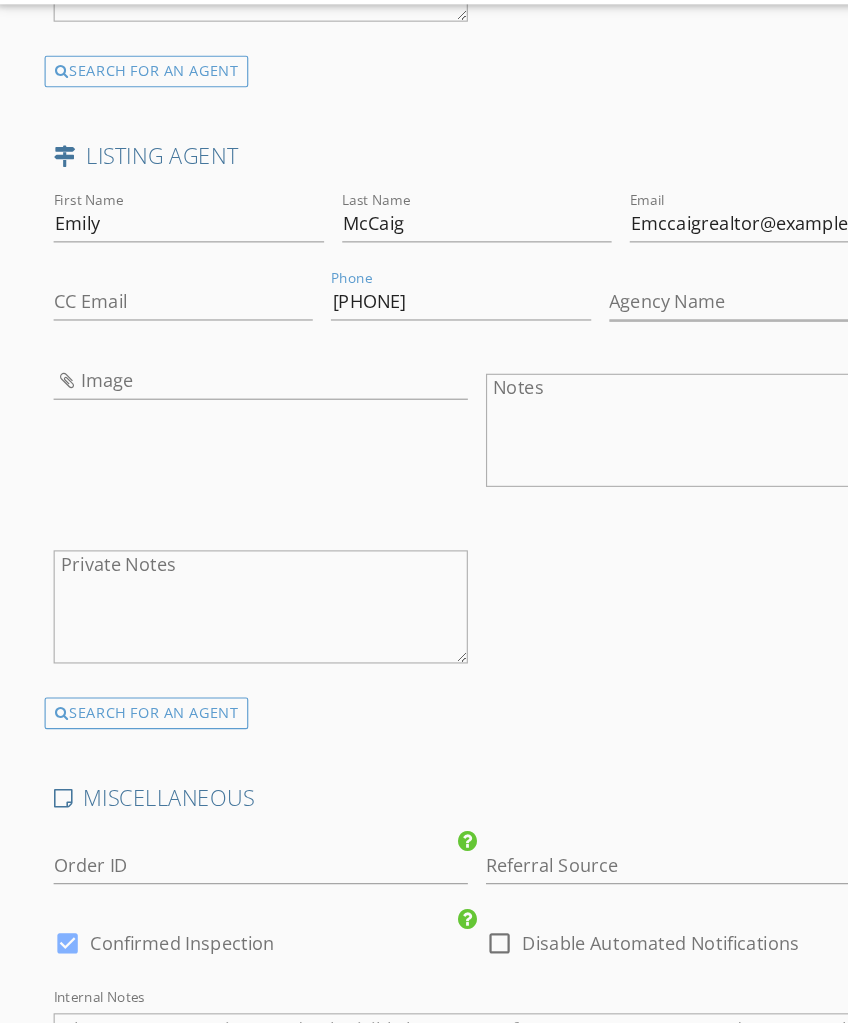 click on "First Name Emily   Last Name McCaig   Email Emccaigrealtor@gmail.com   CC Email   Phone 337-298-0087   Agency Name arrow_drop_down       Image       Notes   Private Notes" at bounding box center [423, 450] 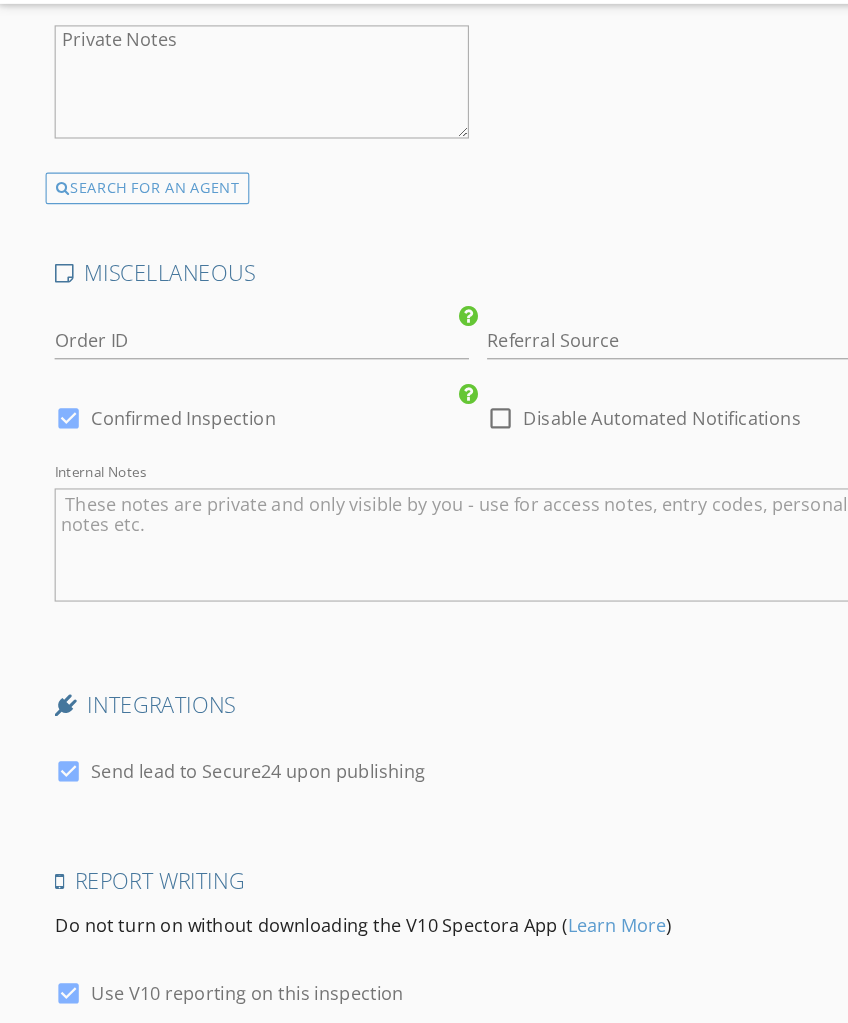 scroll, scrollTop: 3937, scrollLeft: 0, axis: vertical 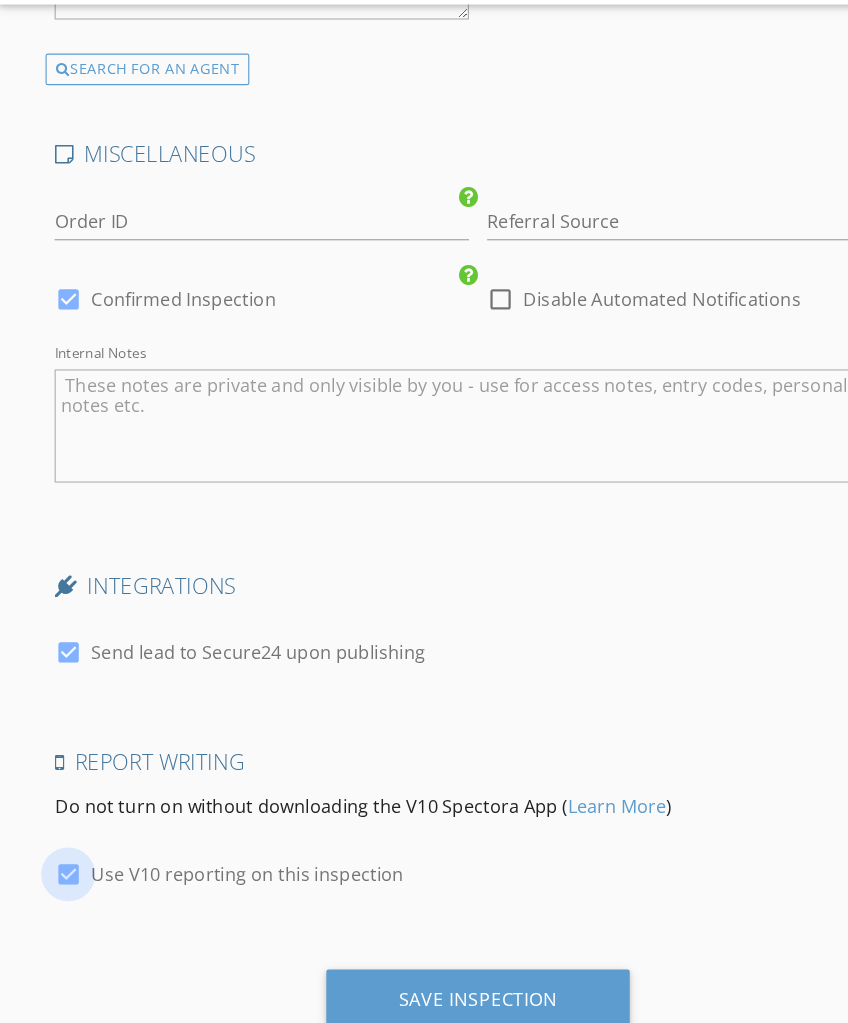 click at bounding box center [62, 832] 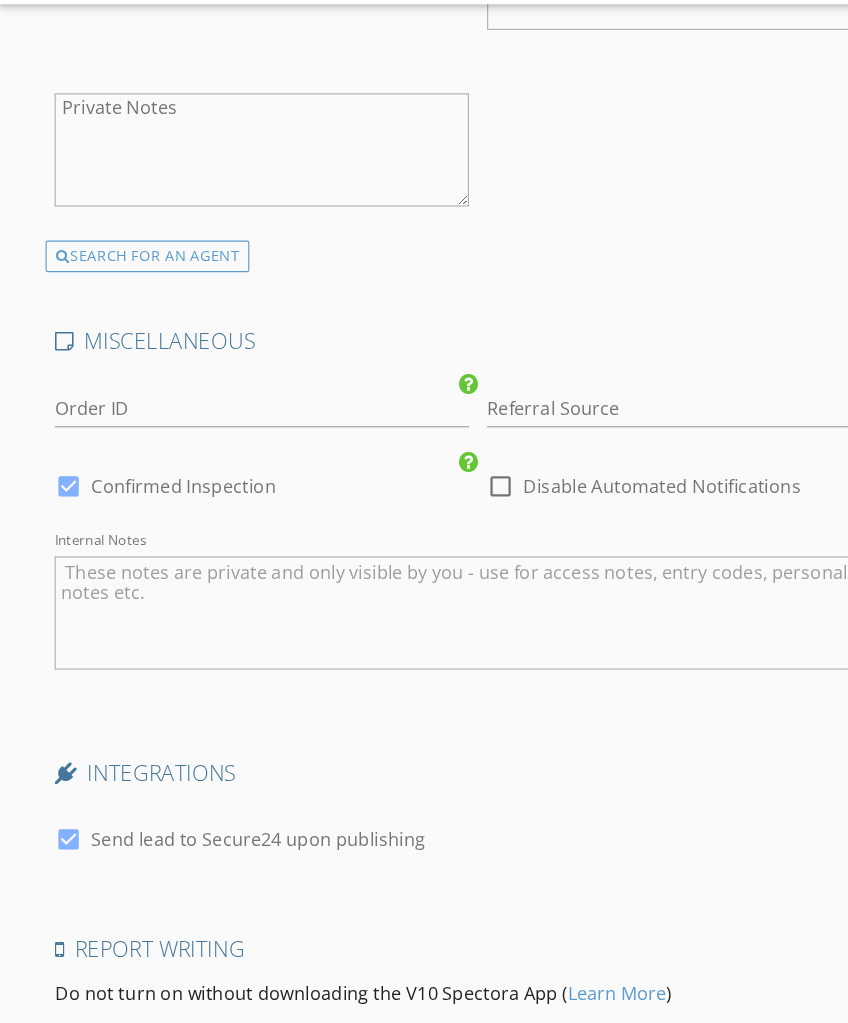 scroll, scrollTop: 3937, scrollLeft: 0, axis: vertical 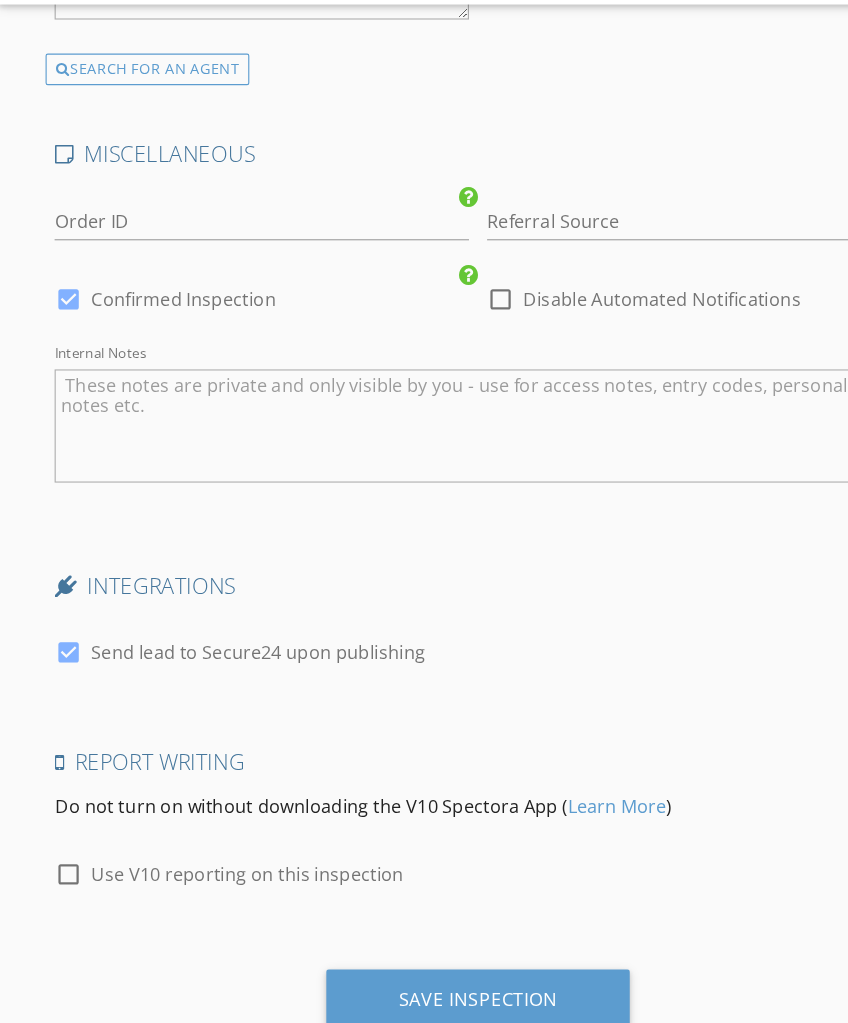 click on "Save Inspection" at bounding box center (424, 942) 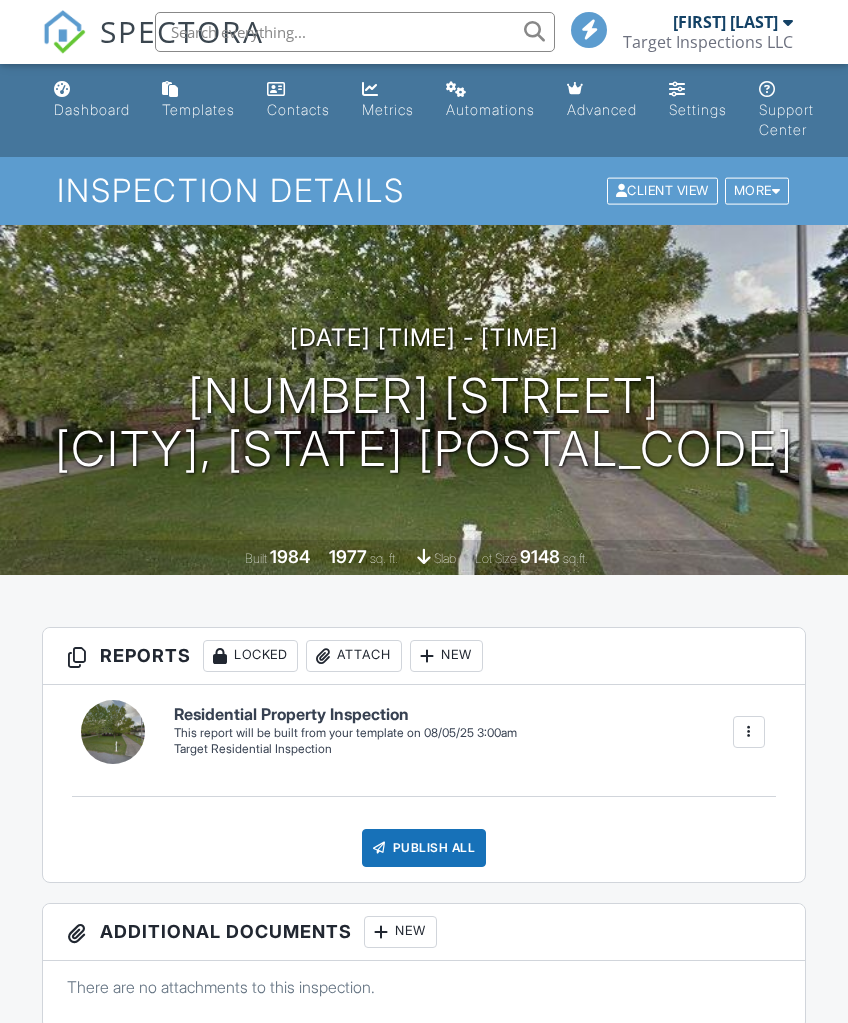 scroll, scrollTop: 5, scrollLeft: 0, axis: vertical 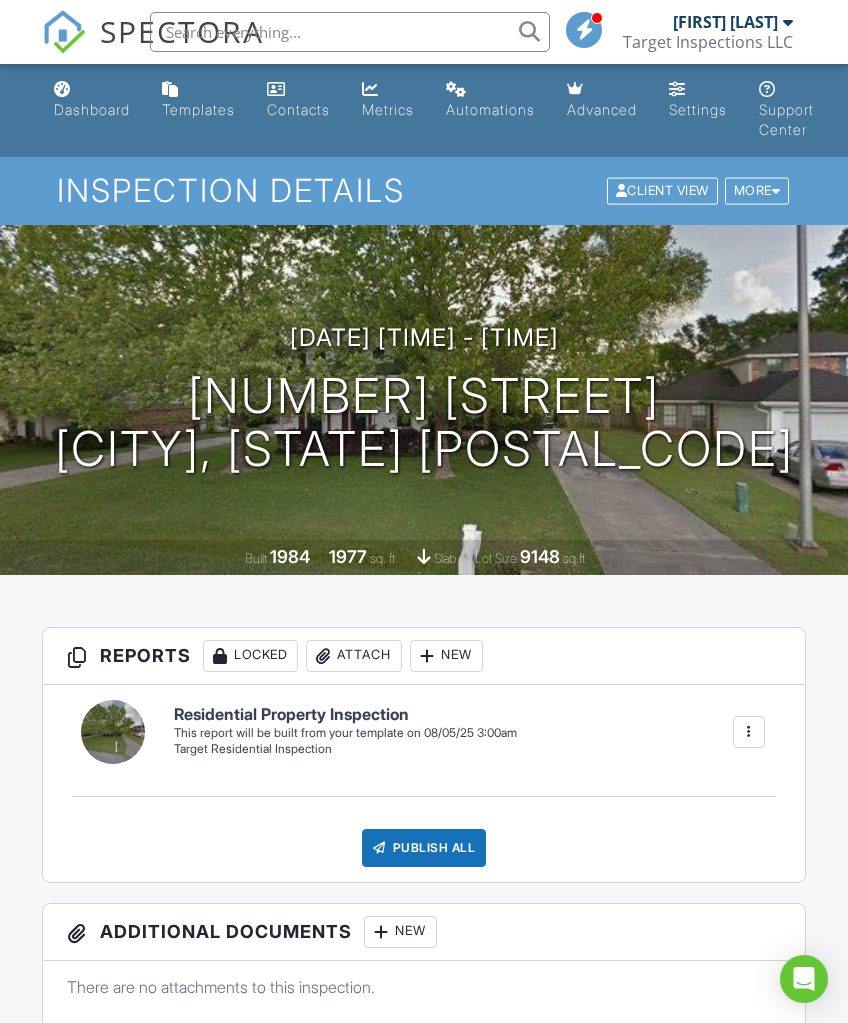 click on "Dashboard" at bounding box center (92, 100) 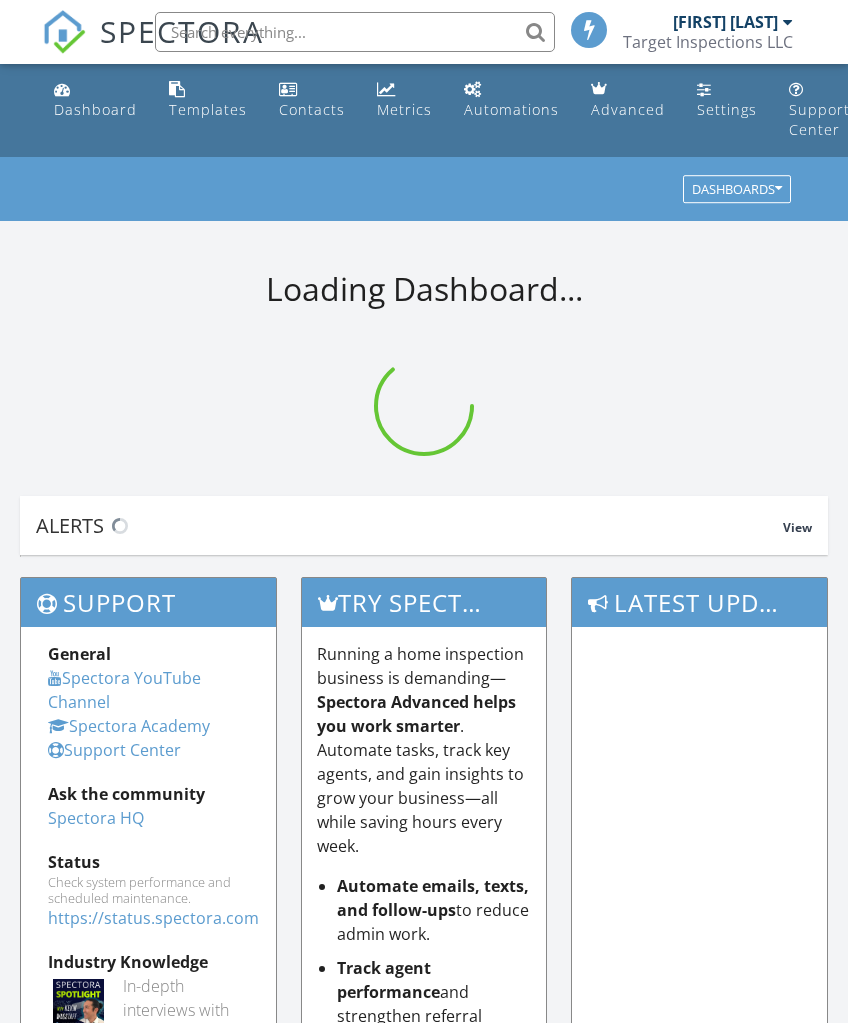 scroll, scrollTop: 0, scrollLeft: 0, axis: both 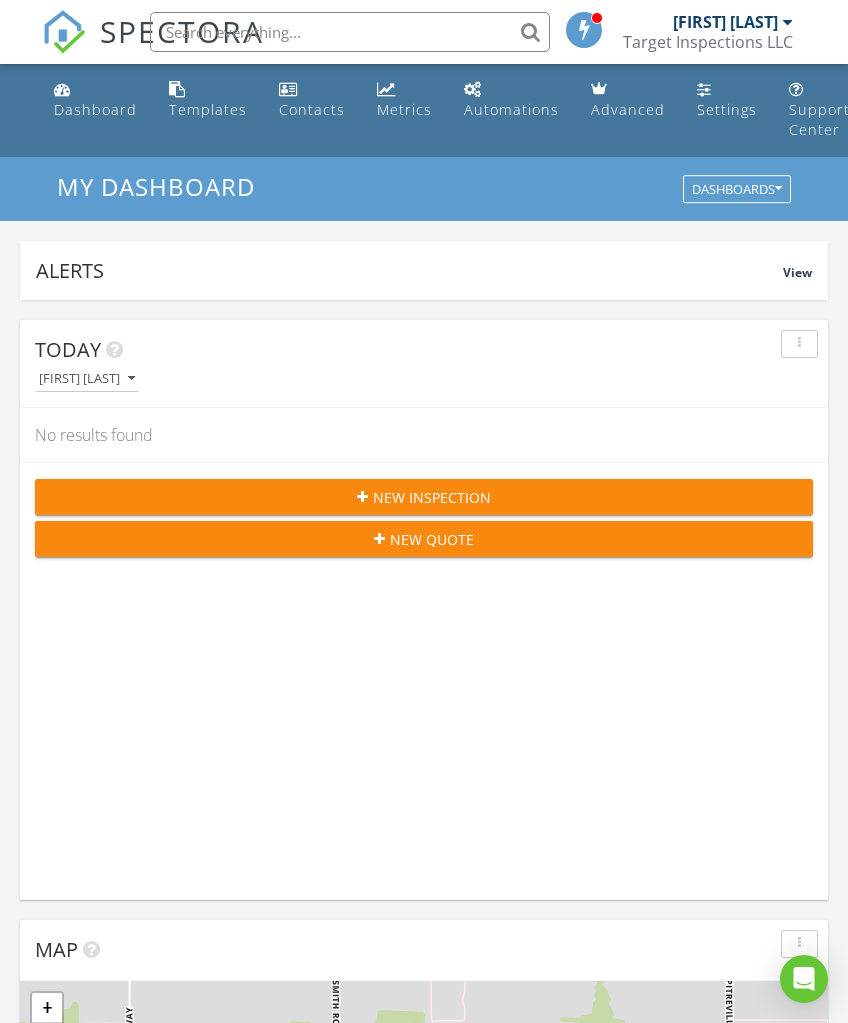 click on "Target Inspections LLC" at bounding box center [708, 42] 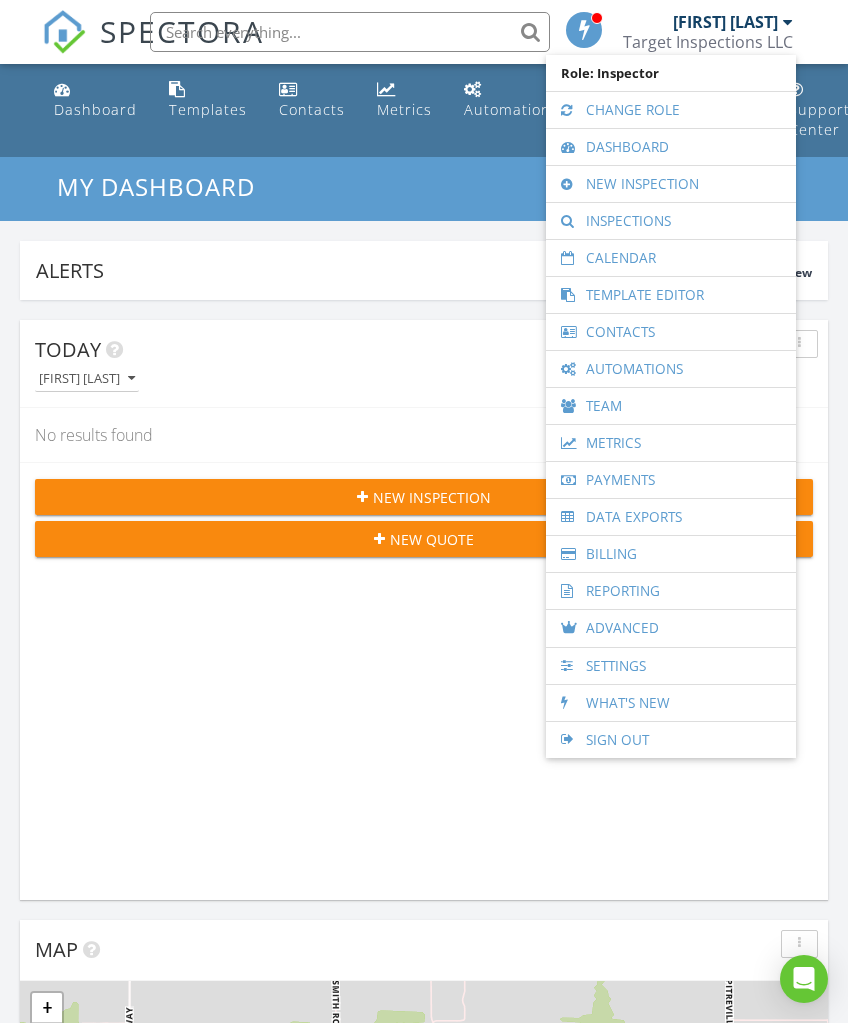 click on "Sign Out" at bounding box center [671, 740] 